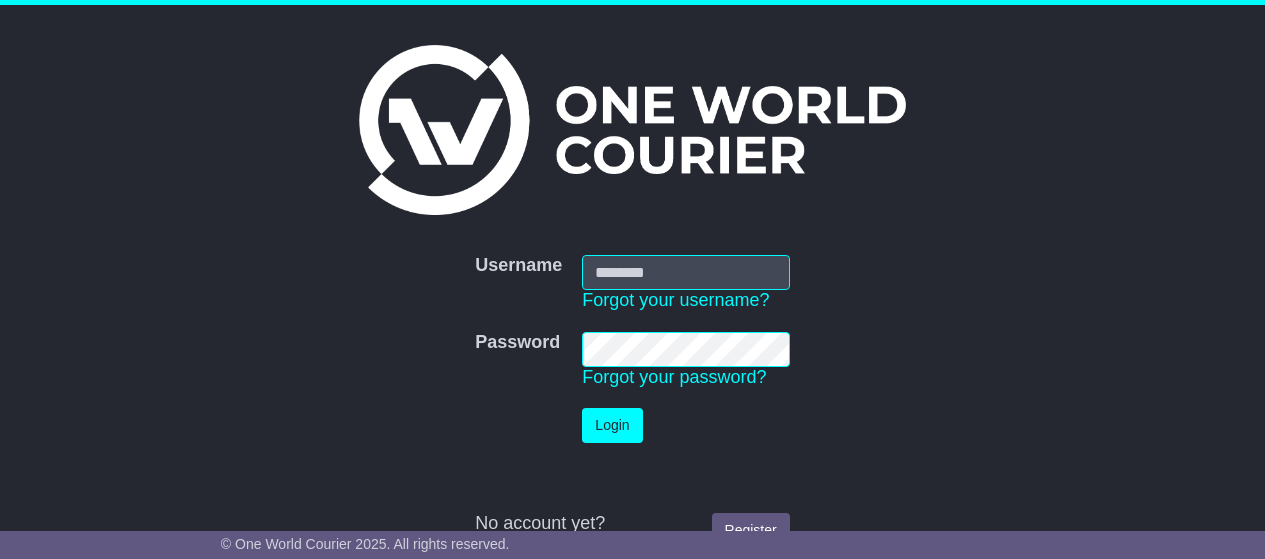 scroll, scrollTop: 0, scrollLeft: 0, axis: both 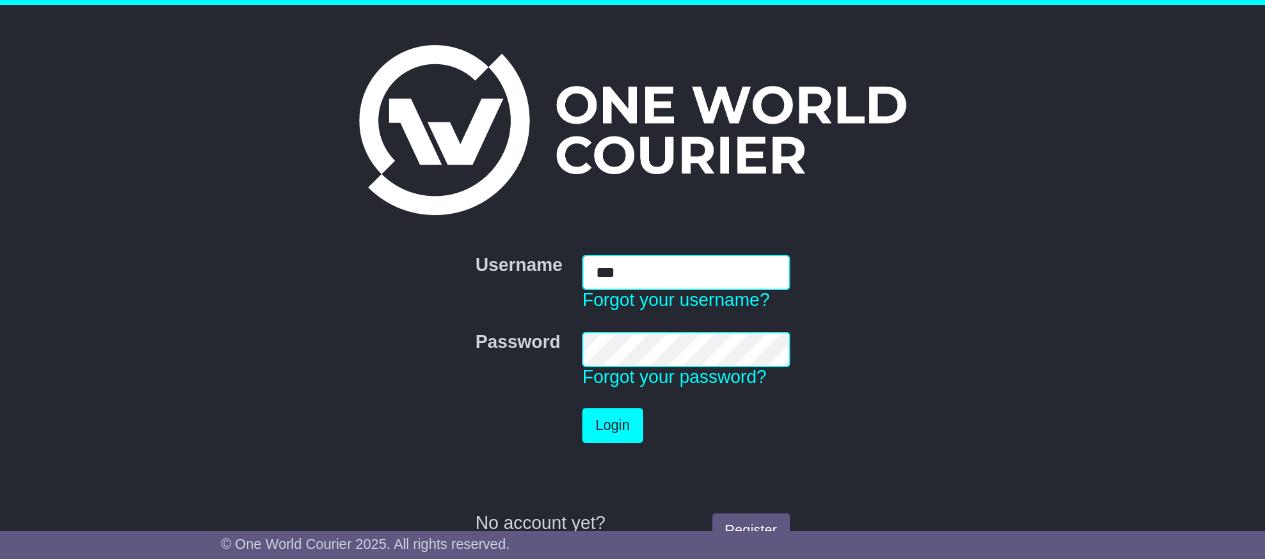 type on "**********" 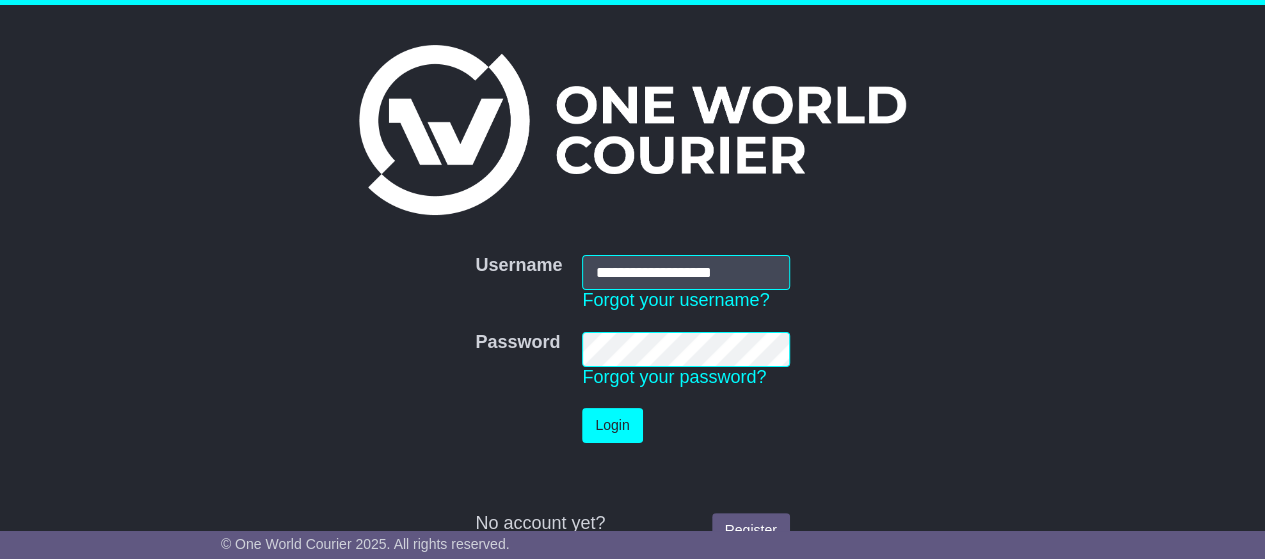 click on "Login" at bounding box center (685, 425) 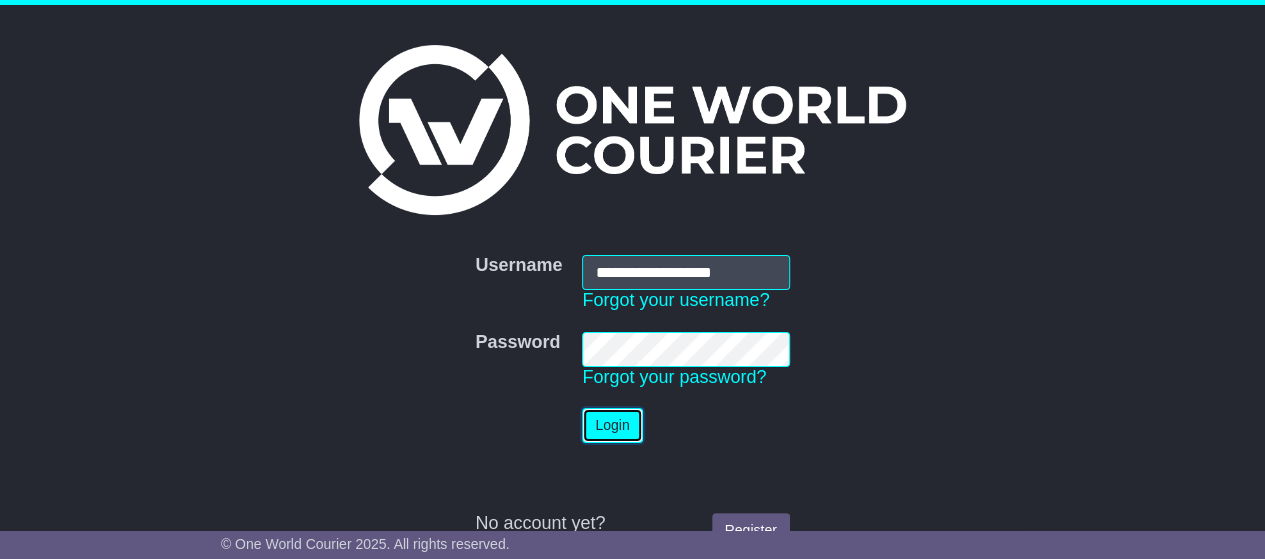 click on "Login" at bounding box center (612, 425) 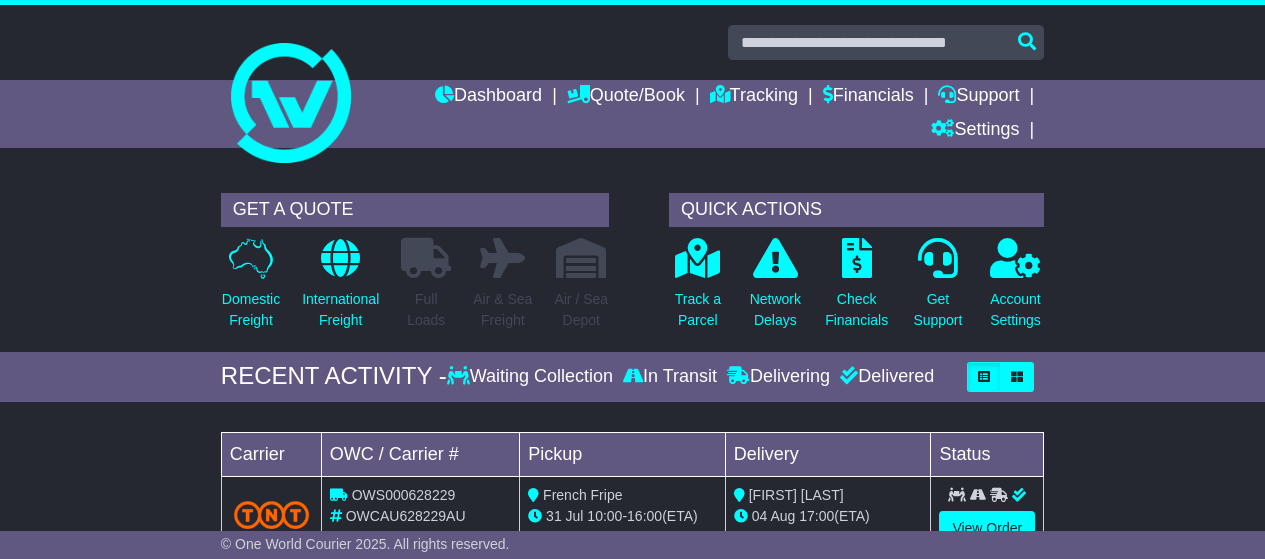 scroll, scrollTop: 0, scrollLeft: 0, axis: both 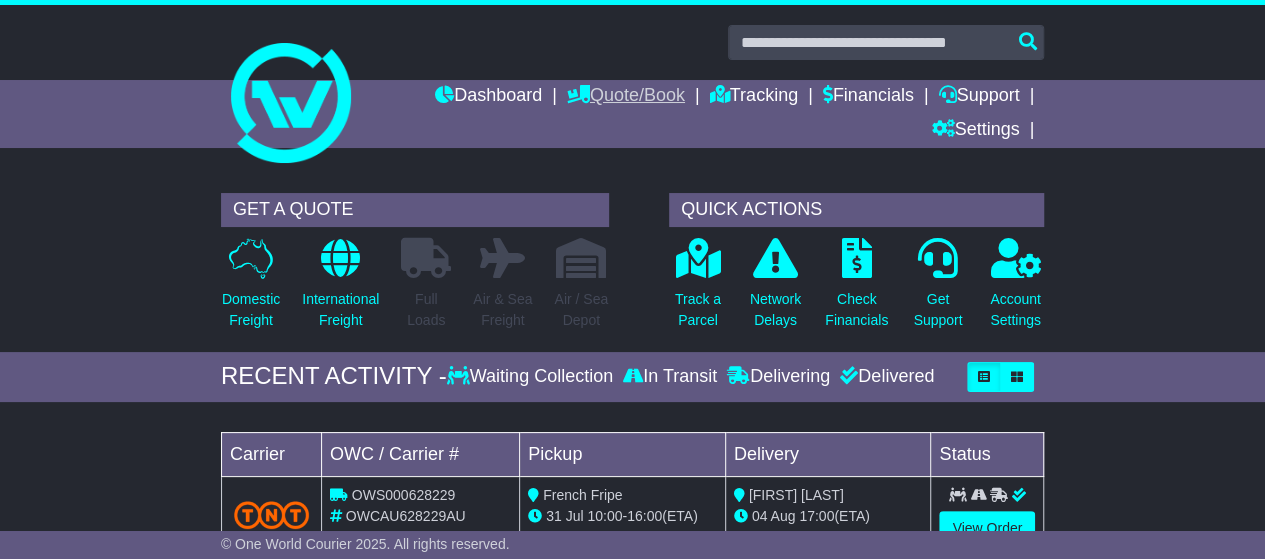 click on "Quote/Book" at bounding box center [626, 97] 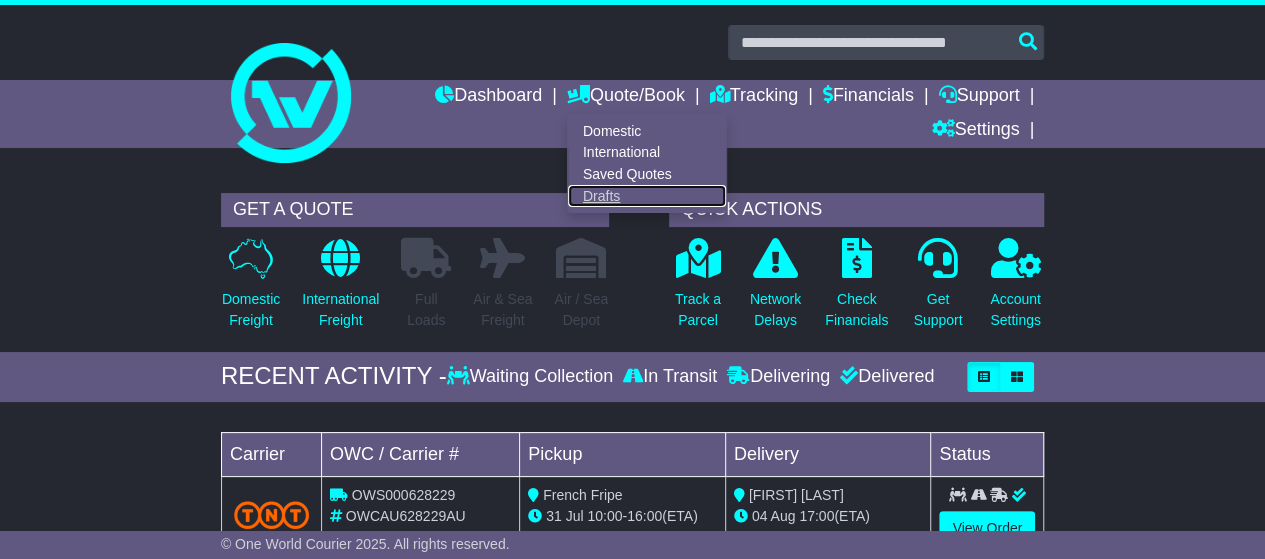 click on "Drafts" at bounding box center [647, 196] 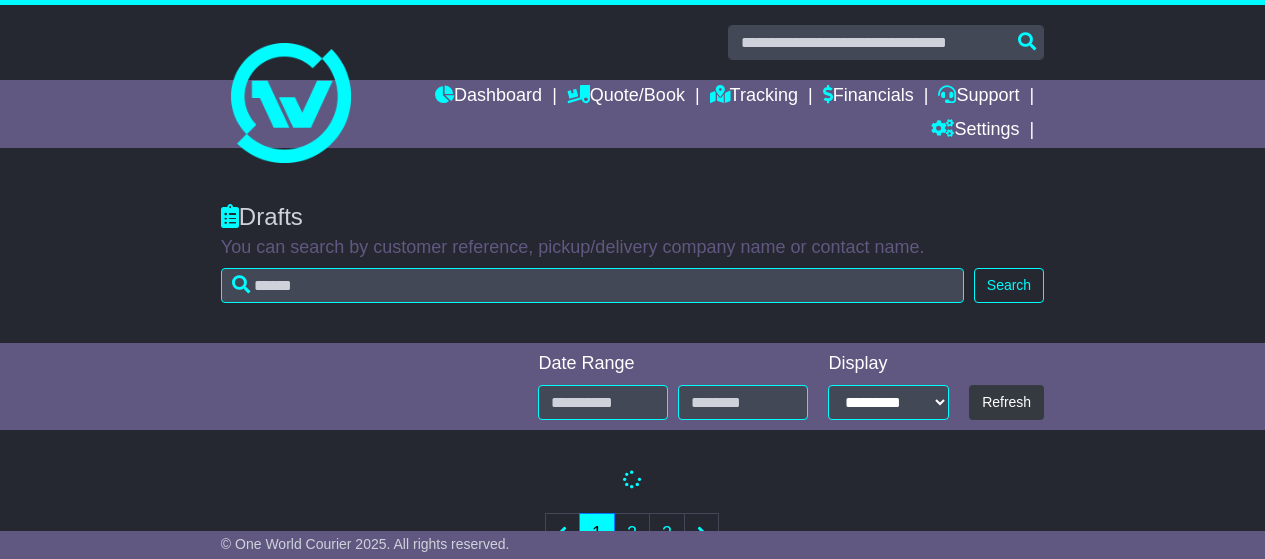 scroll, scrollTop: 0, scrollLeft: 0, axis: both 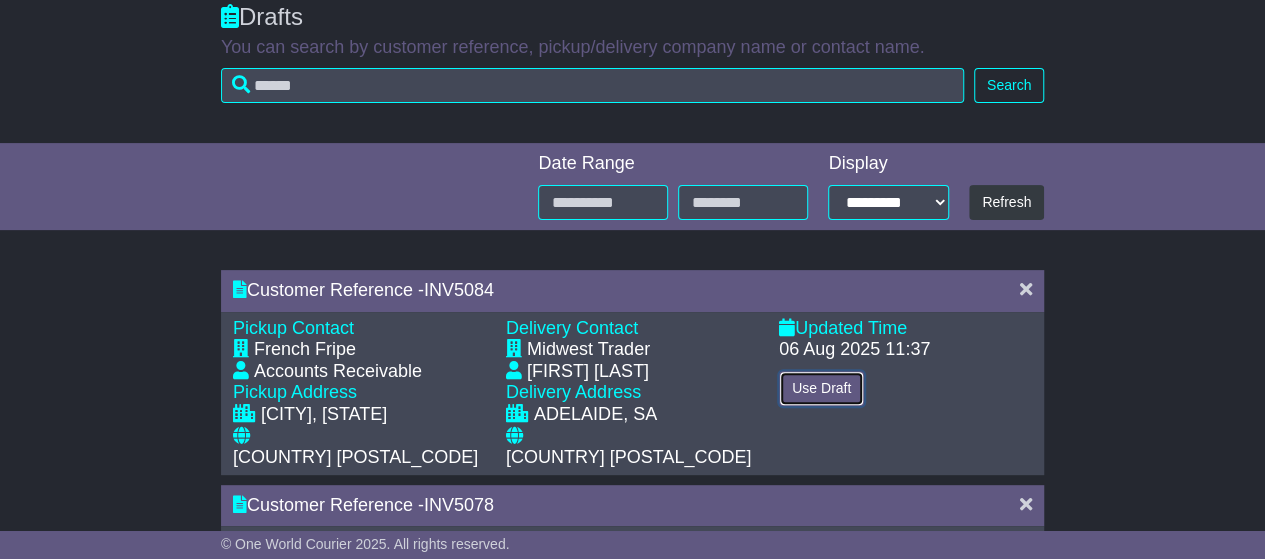 click on "Use Draft" at bounding box center [821, 388] 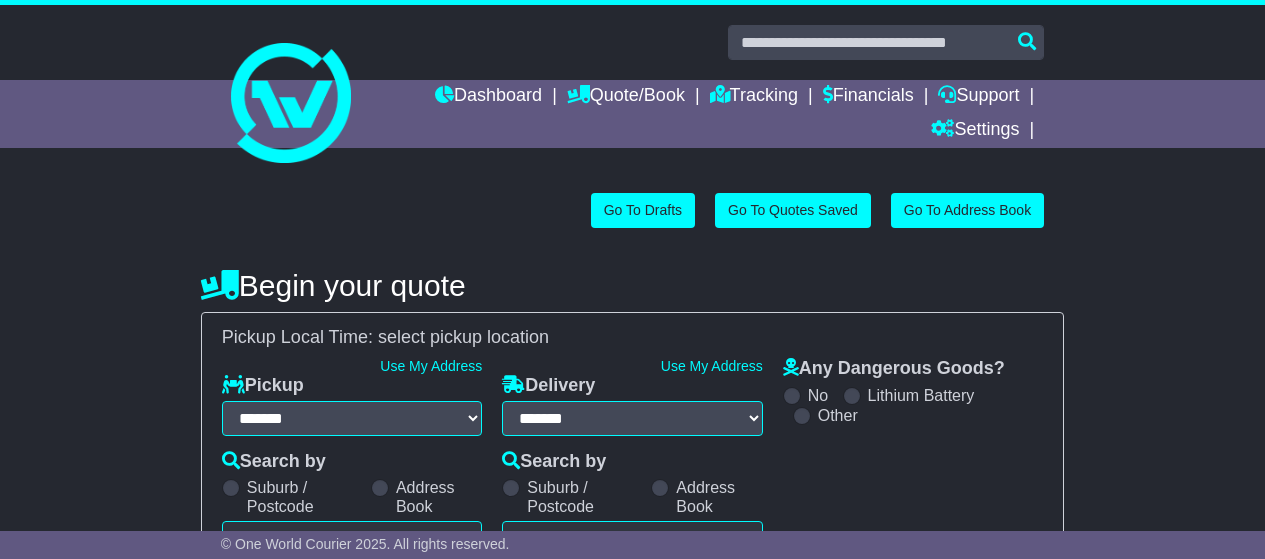 scroll, scrollTop: 0, scrollLeft: 0, axis: both 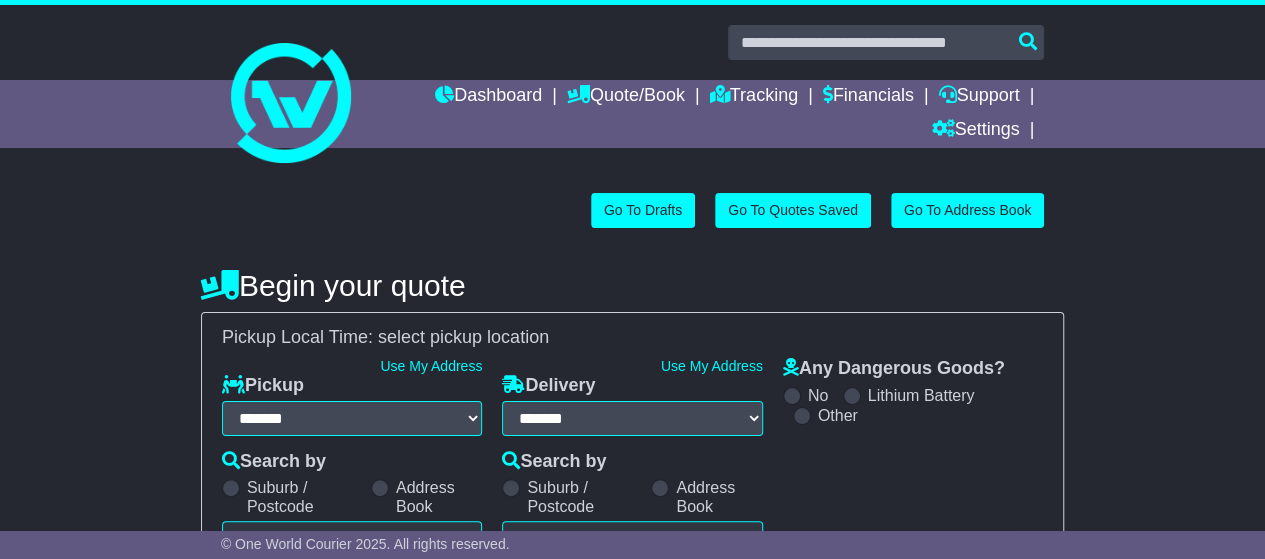 select on "***" 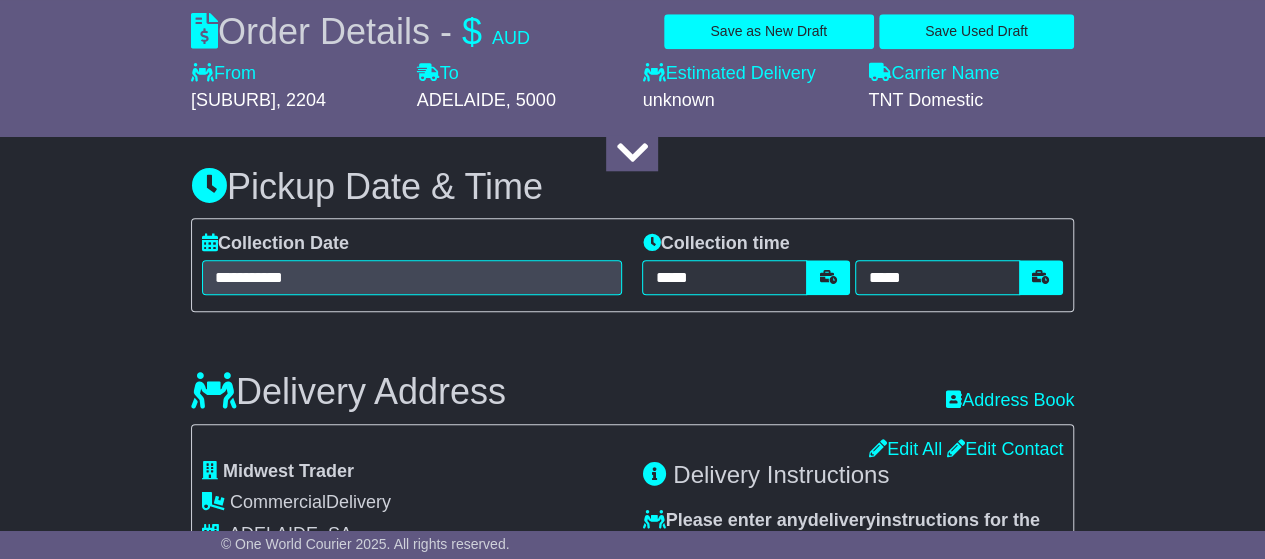 scroll, scrollTop: 1000, scrollLeft: 0, axis: vertical 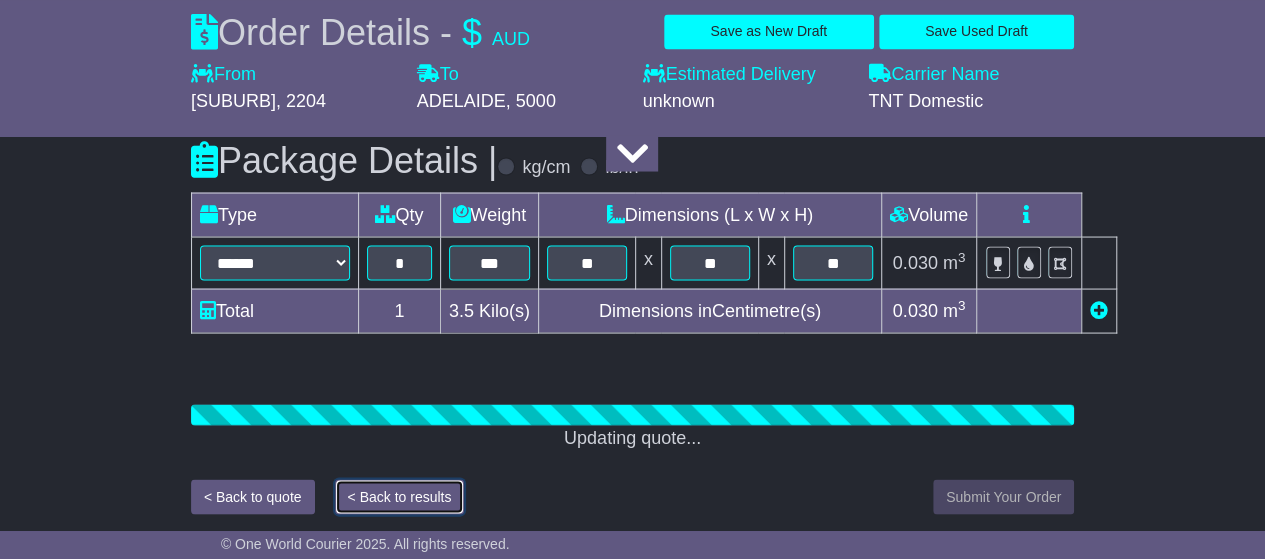 click on "< Back to results" at bounding box center [400, 496] 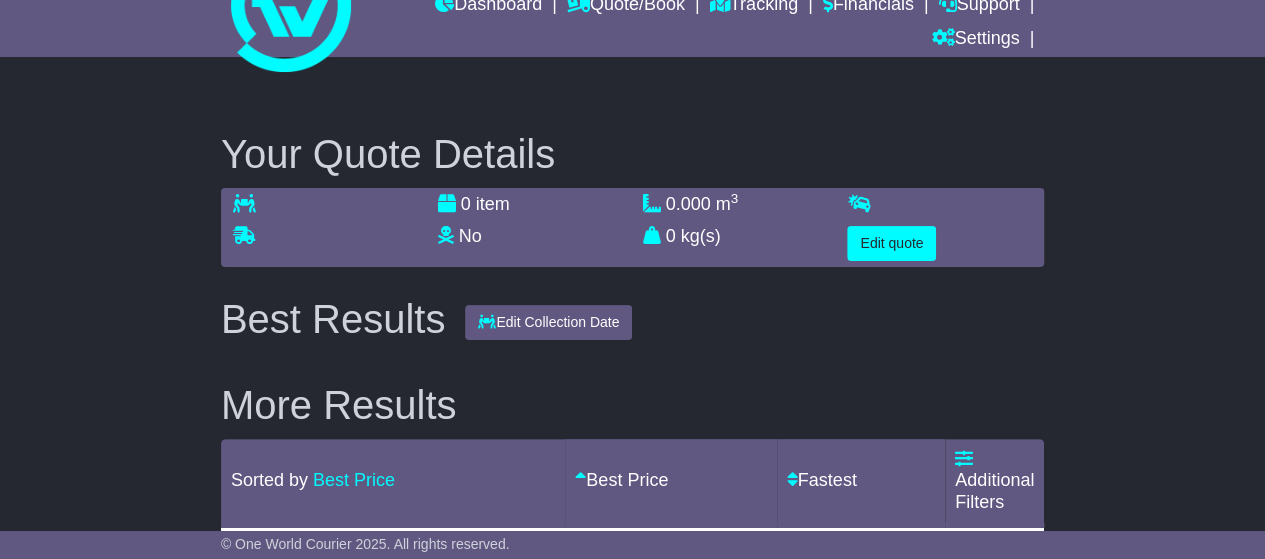 scroll, scrollTop: 60, scrollLeft: 0, axis: vertical 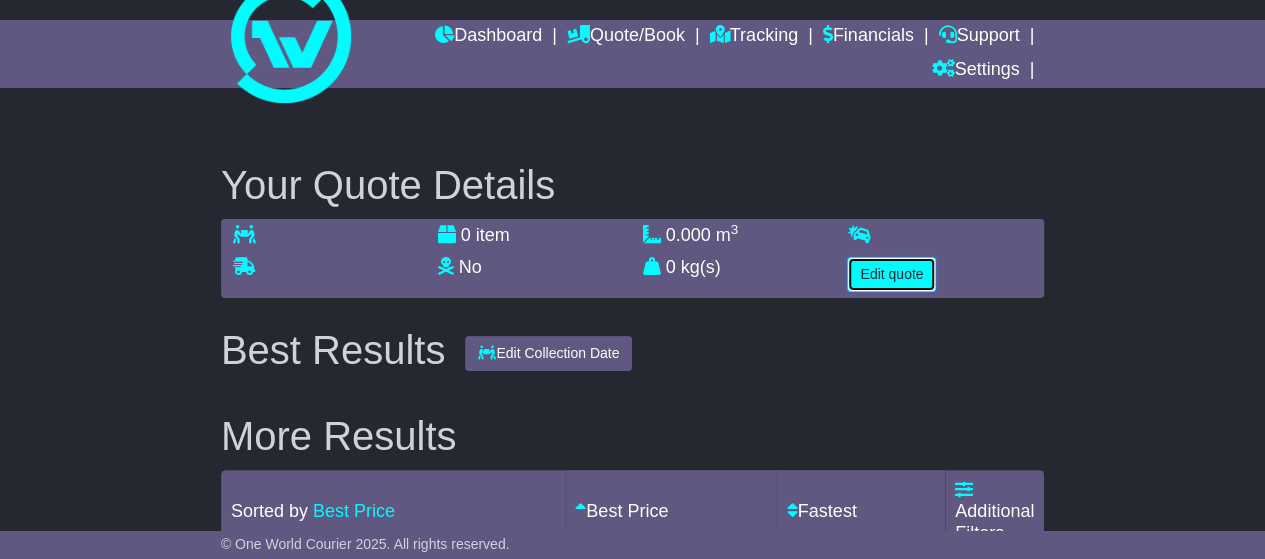 click on "Edit quote" at bounding box center (891, 274) 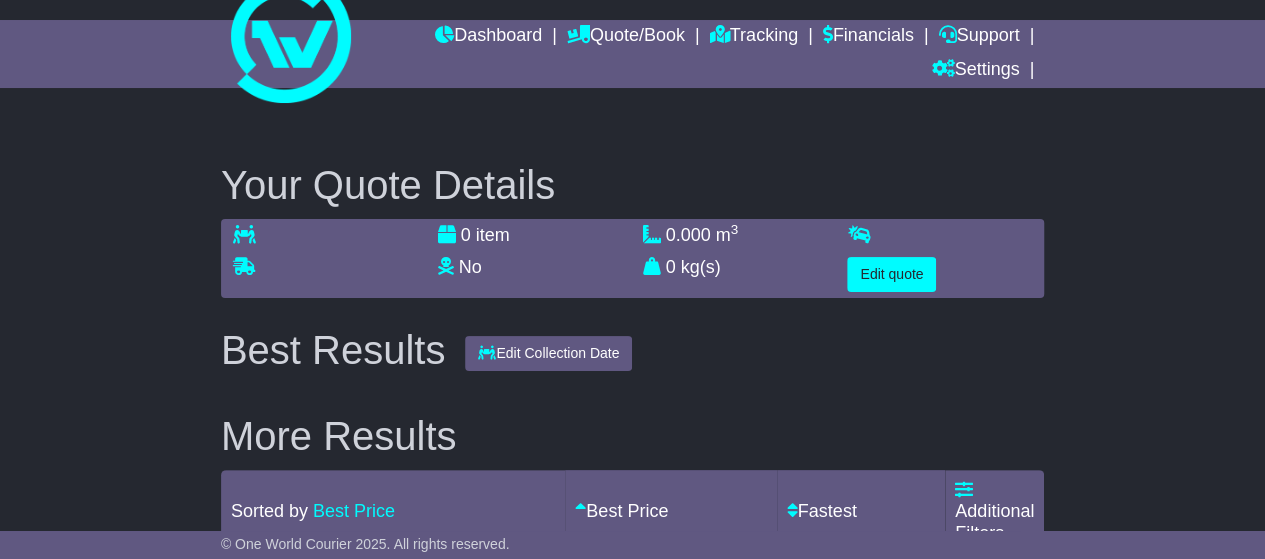 select on "**" 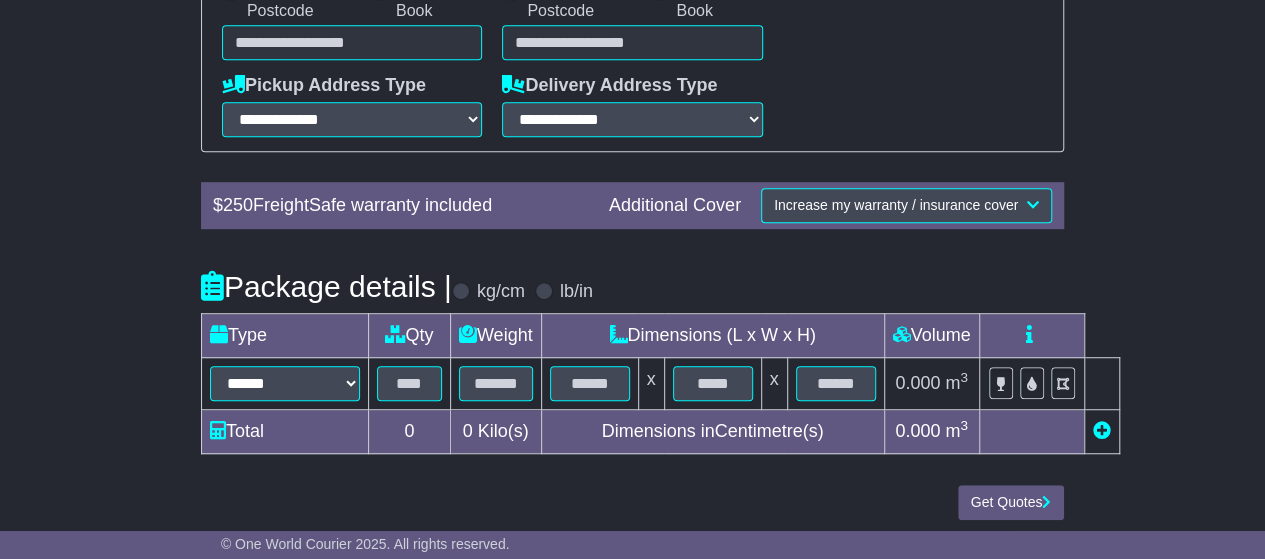 scroll, scrollTop: 500, scrollLeft: 0, axis: vertical 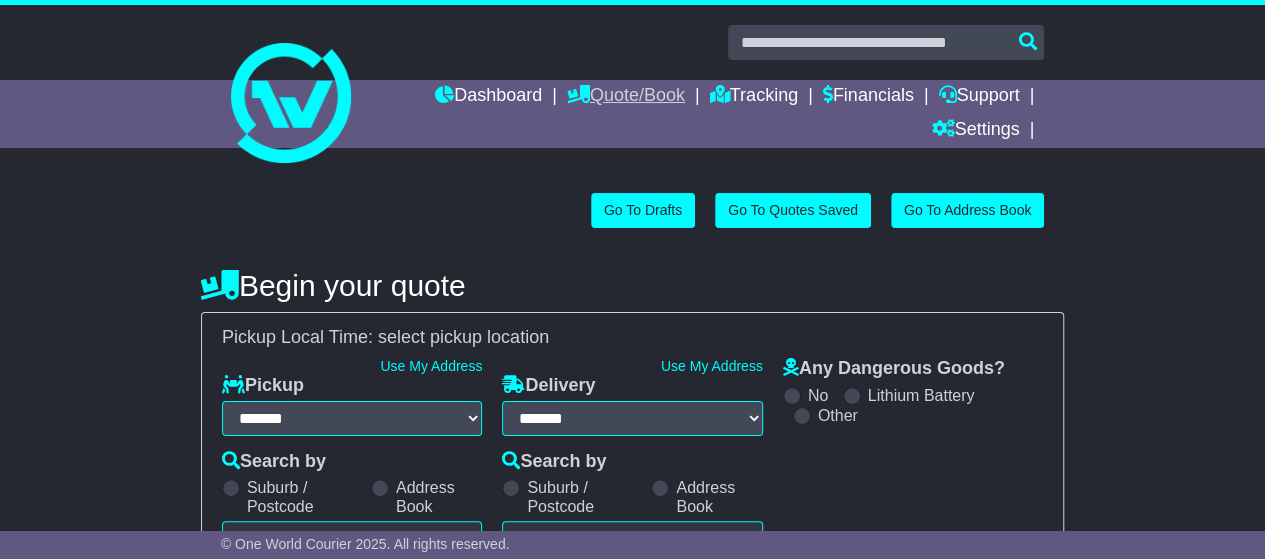 click on "Quote/Book" at bounding box center [626, 97] 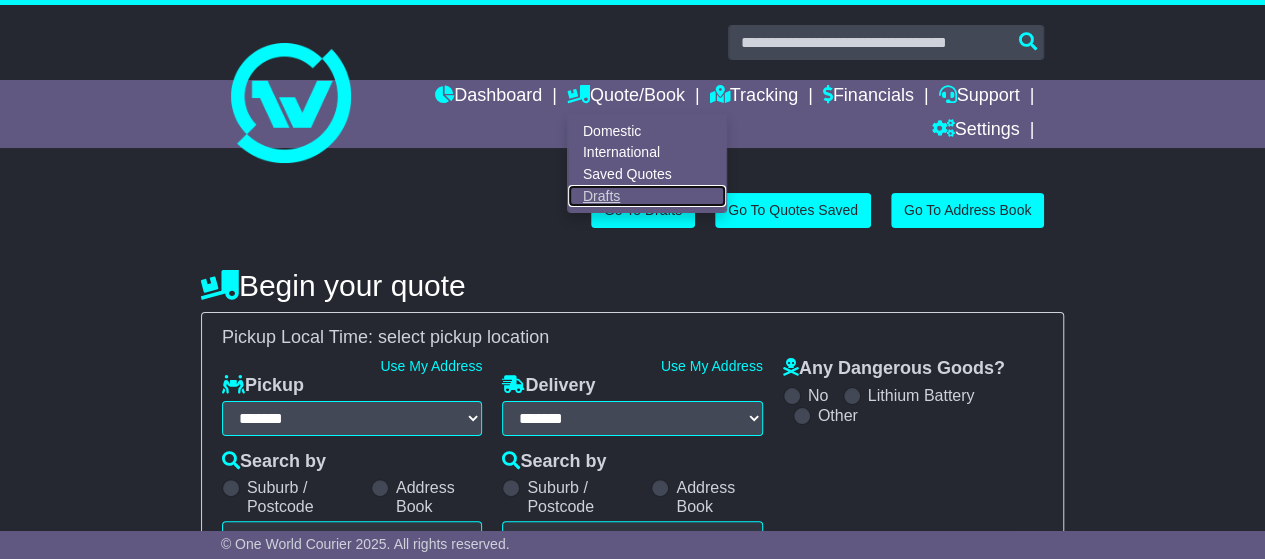 click on "Drafts" at bounding box center (647, 196) 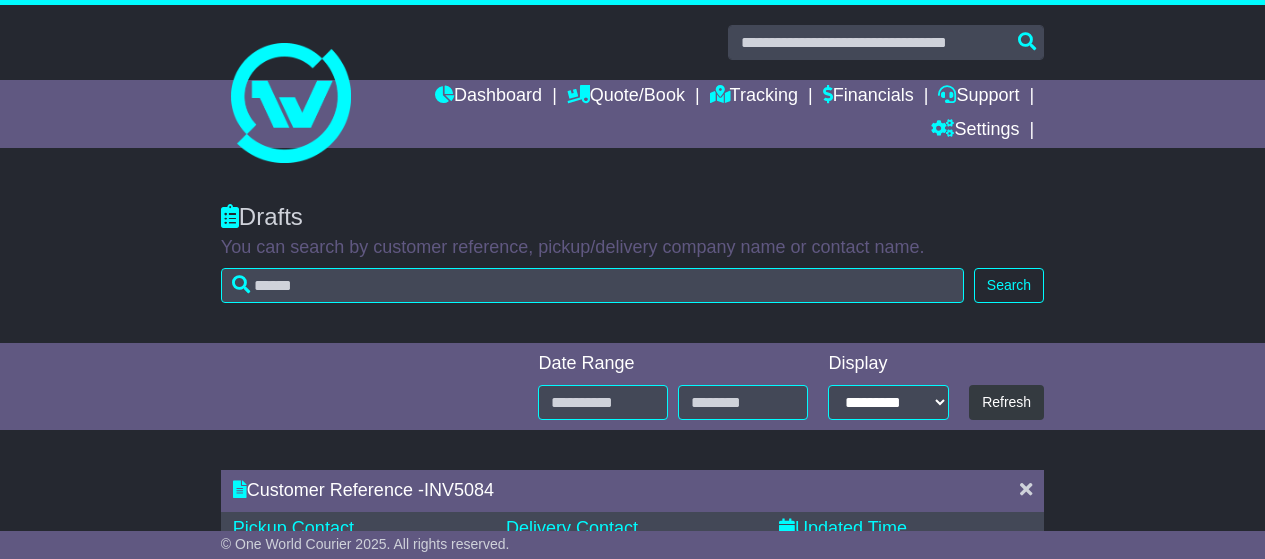 scroll, scrollTop: 84, scrollLeft: 0, axis: vertical 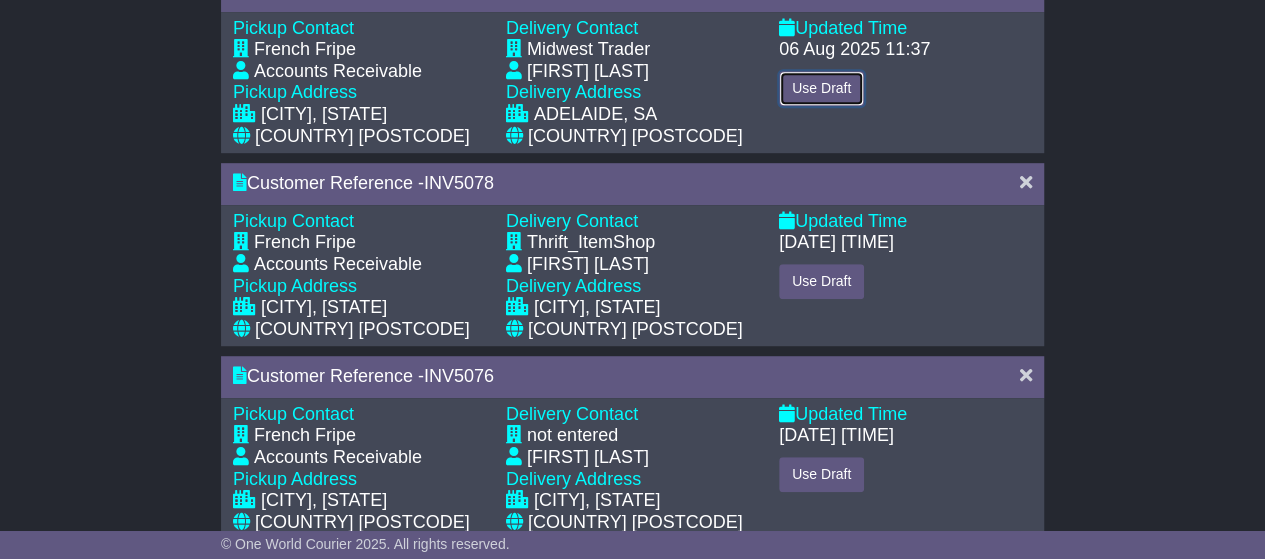 click on "Use Draft" at bounding box center [821, 88] 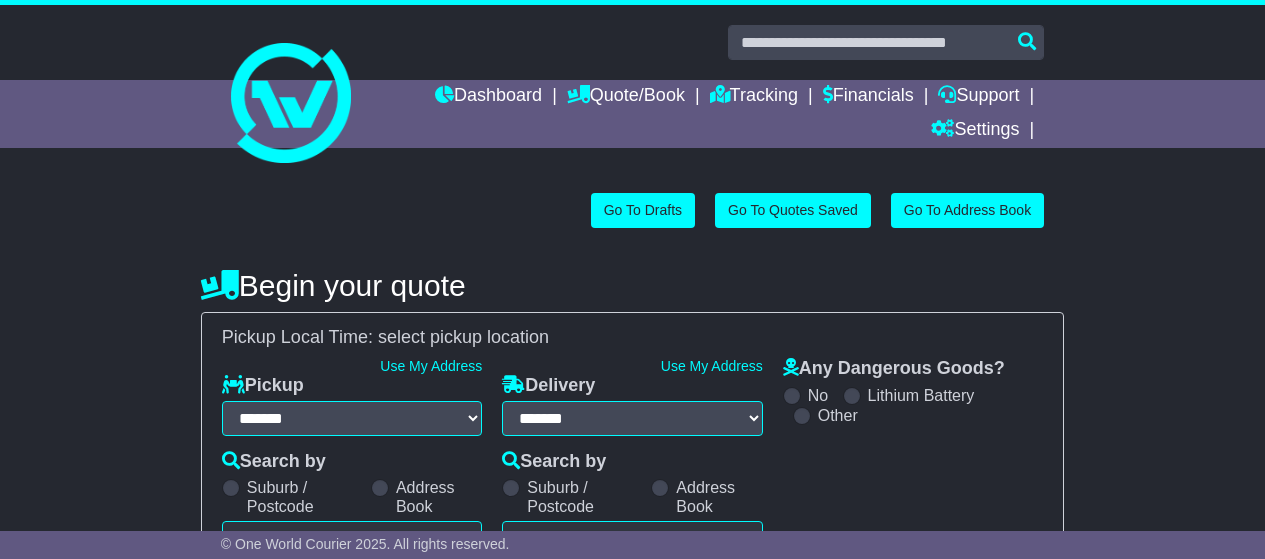 select on "**" 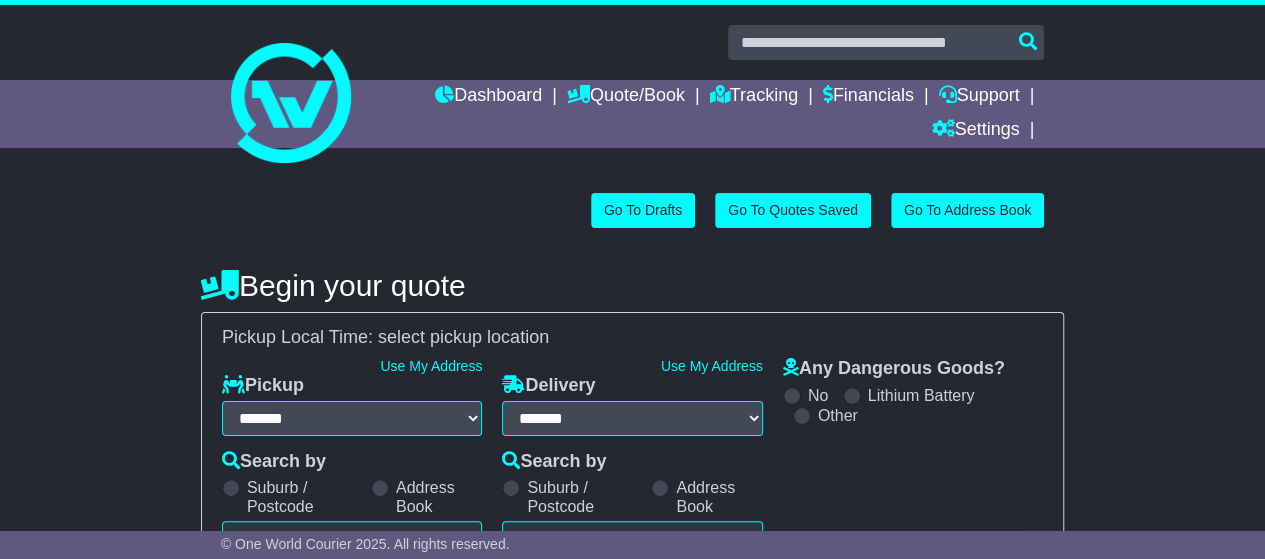 select on "***" 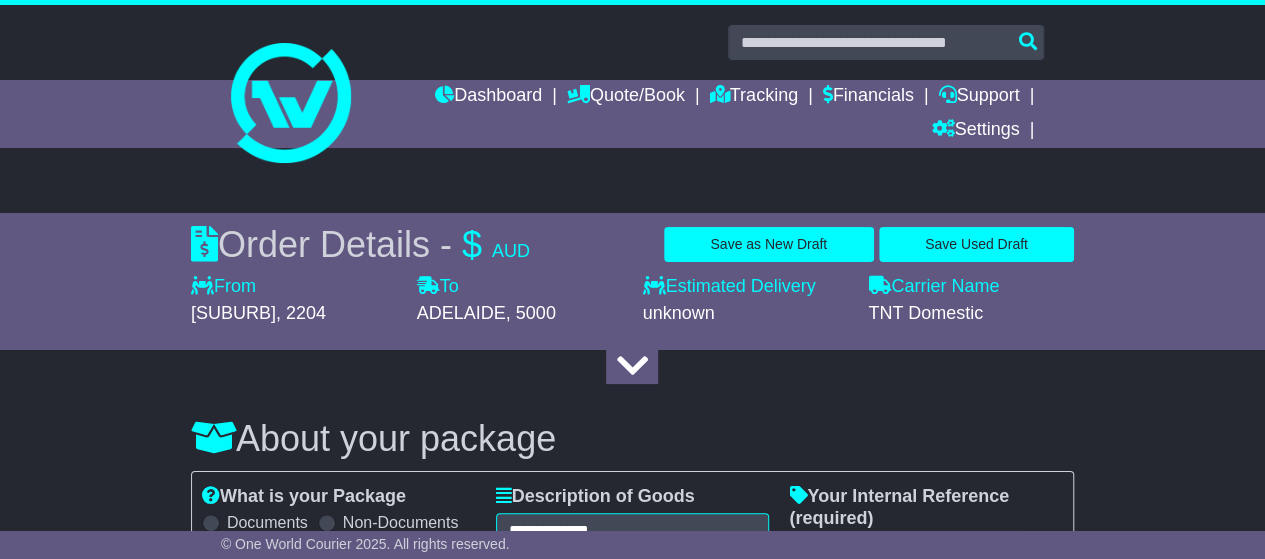 scroll, scrollTop: 0, scrollLeft: 0, axis: both 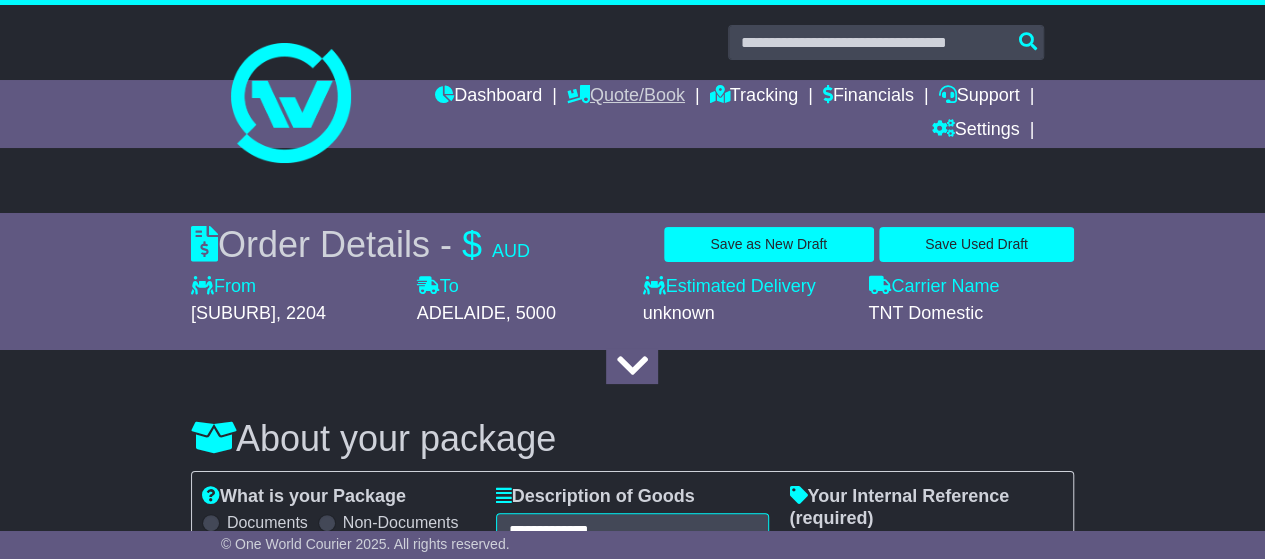 click on "Quote/Book" at bounding box center [626, 97] 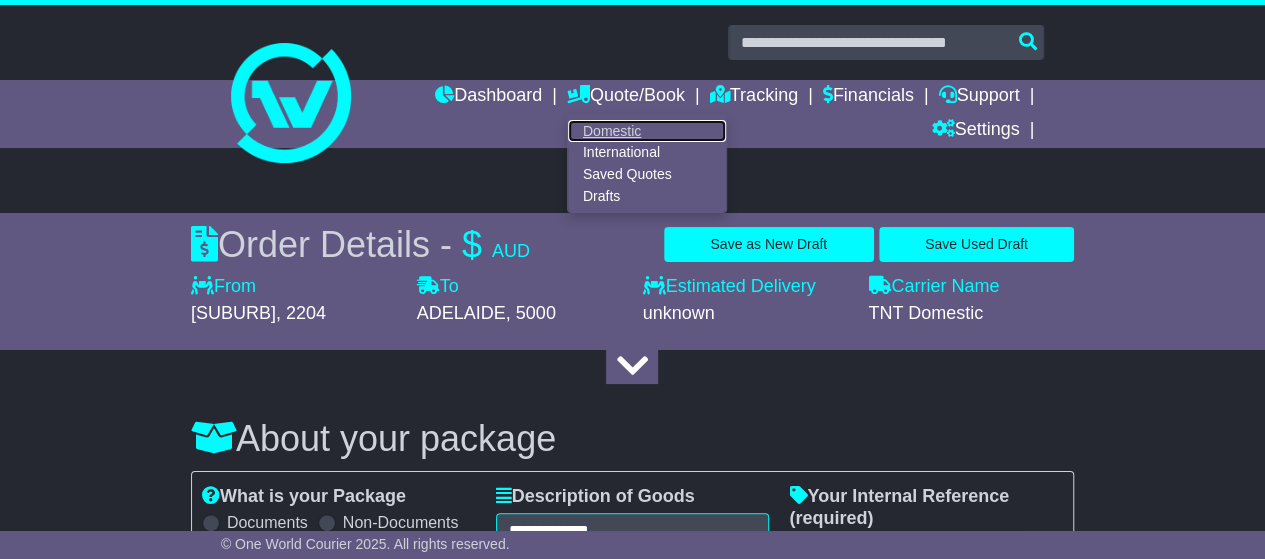 click on "Domestic" at bounding box center (647, 131) 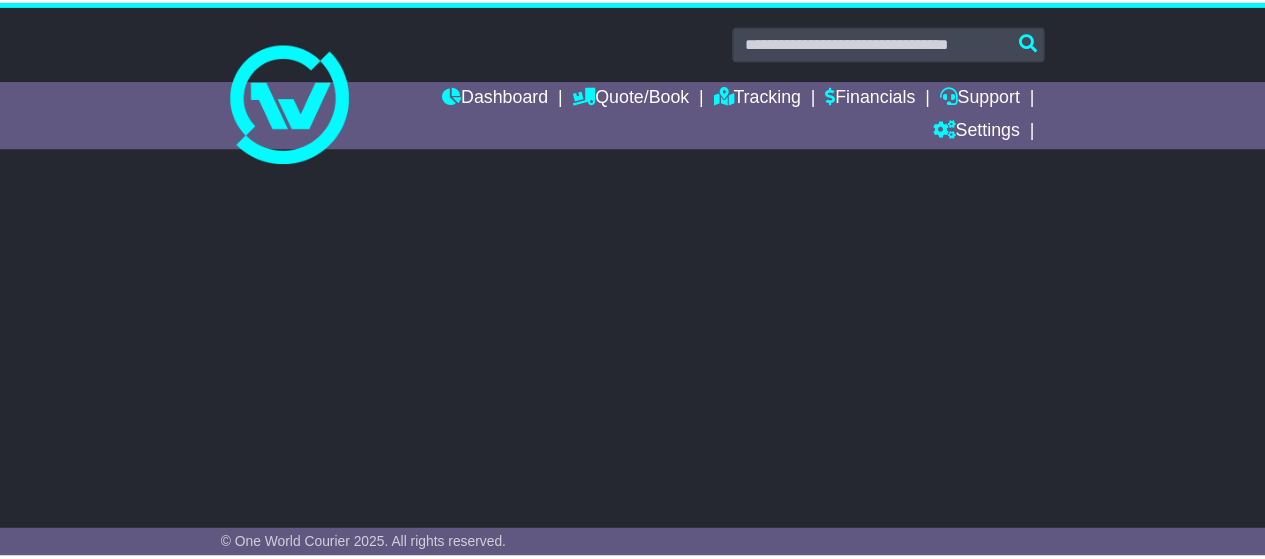 scroll, scrollTop: 0, scrollLeft: 0, axis: both 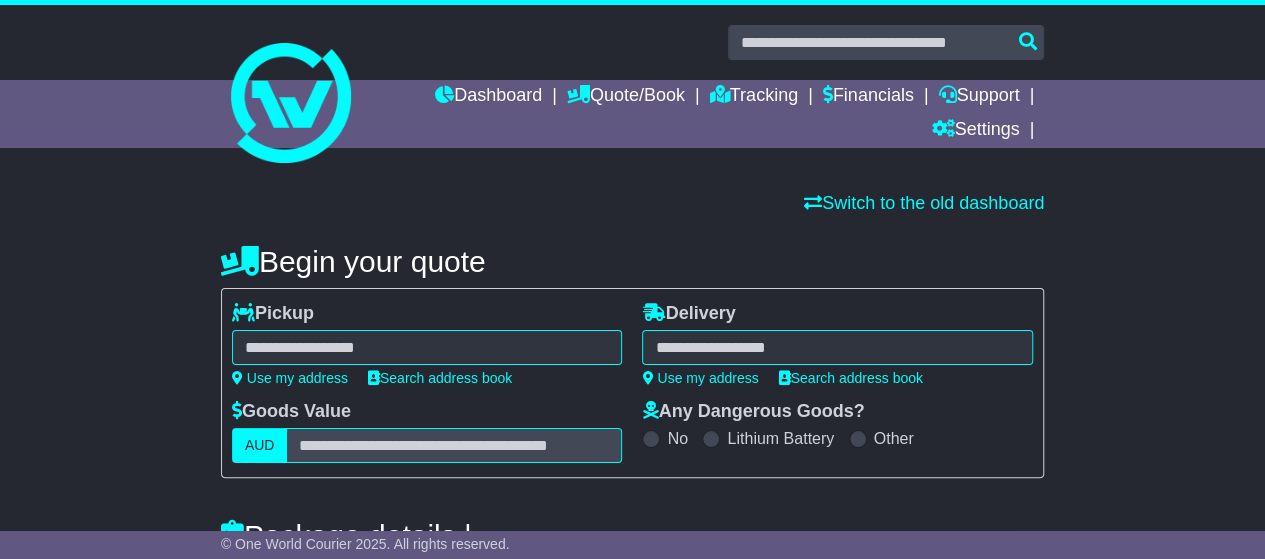 click at bounding box center [427, 347] 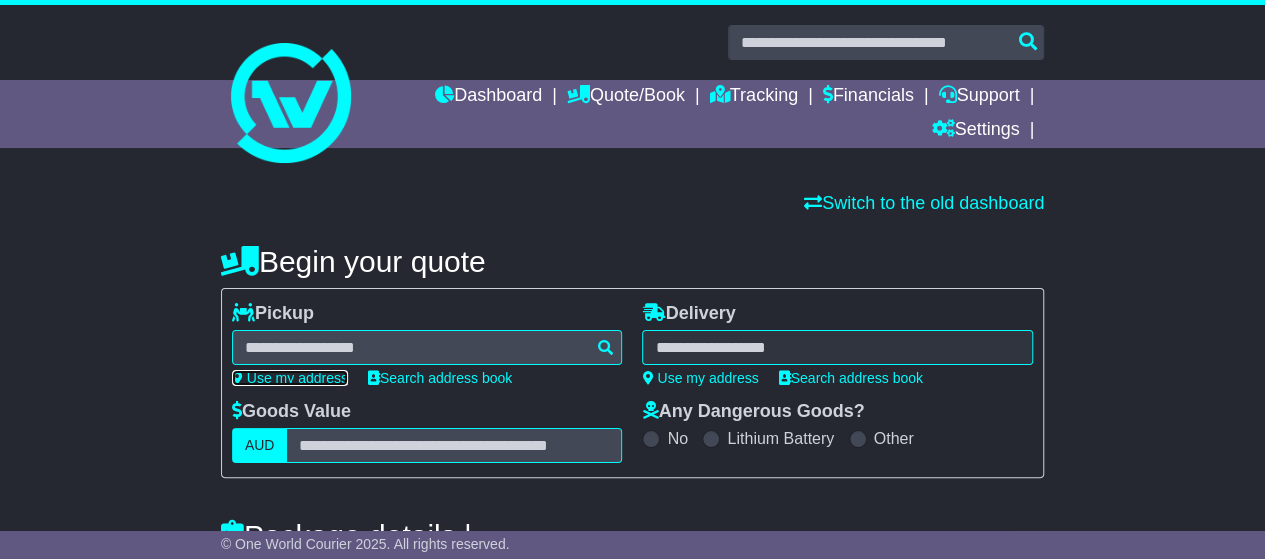 click on "Use my address" at bounding box center [290, 378] 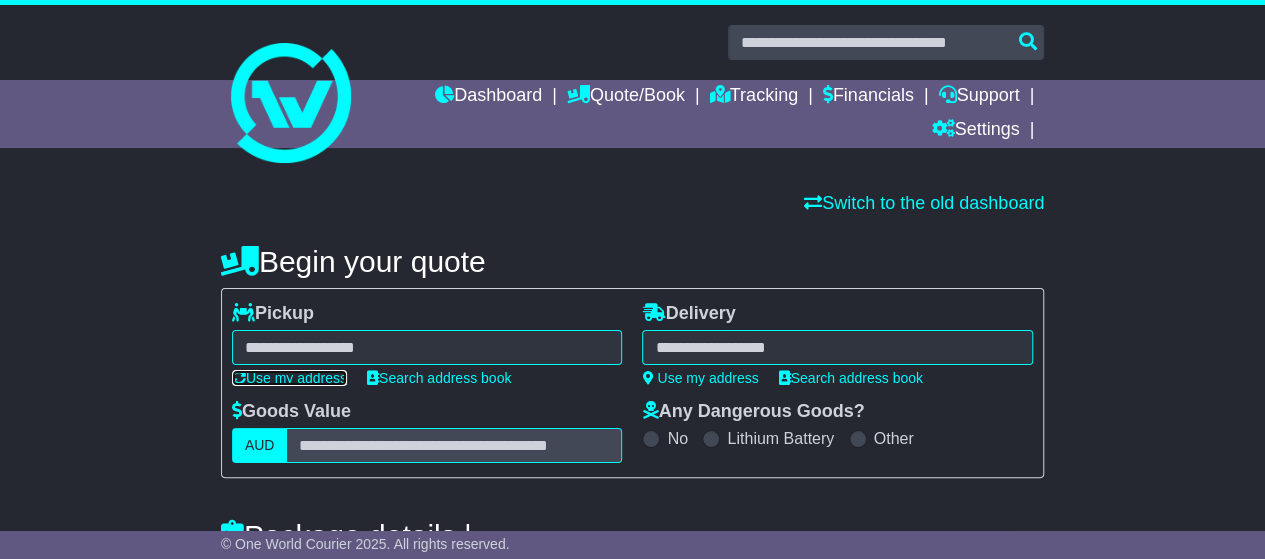 type on "**********" 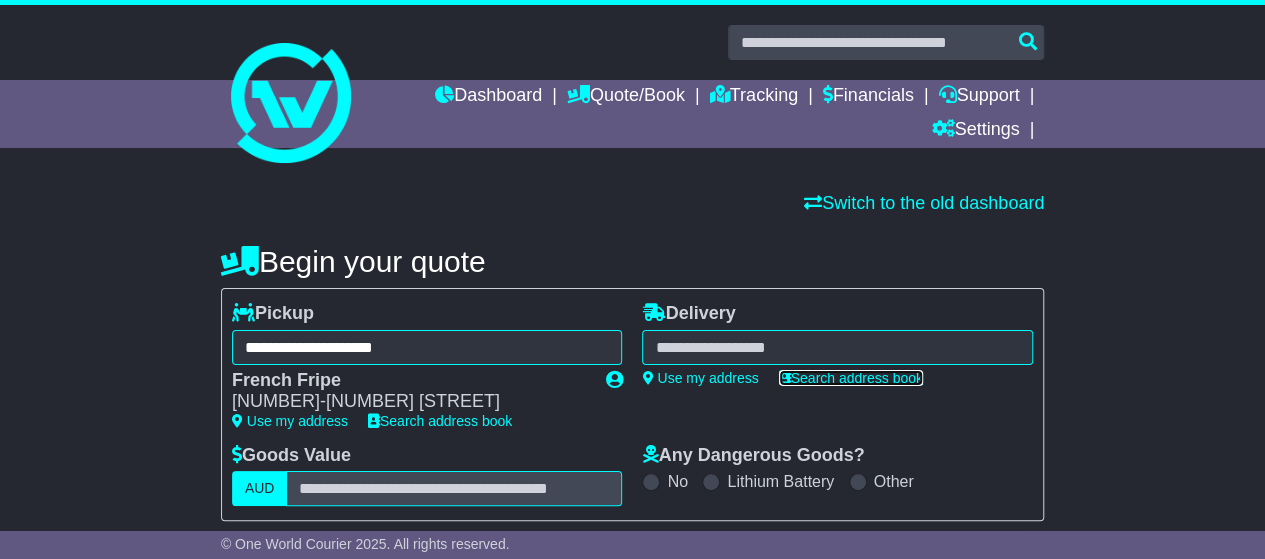 click on "Search address book" at bounding box center [851, 378] 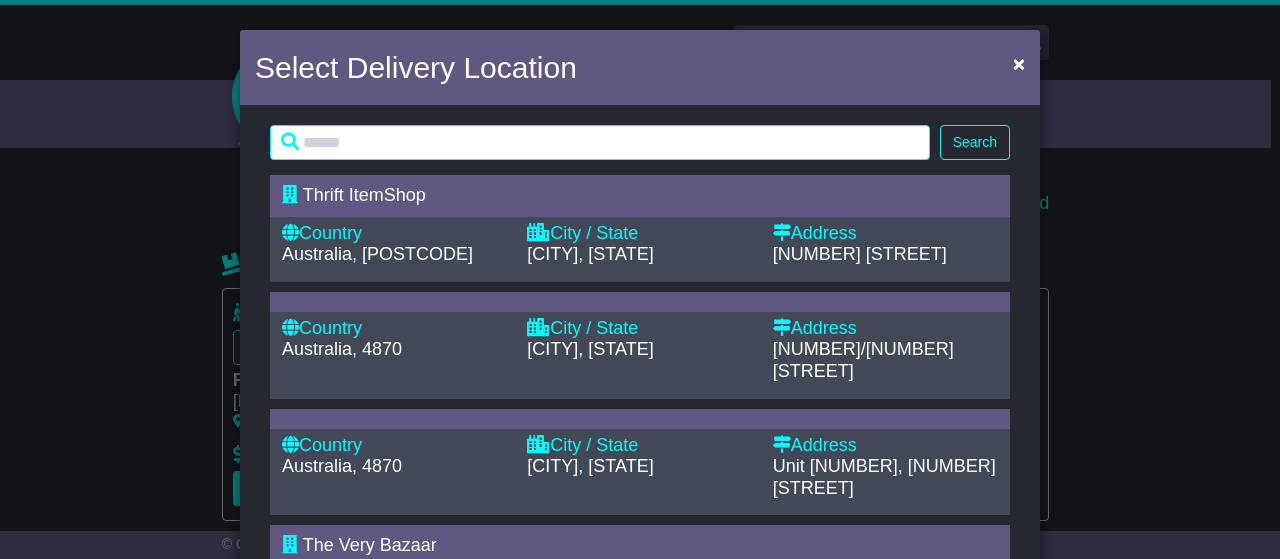 click on "Search
Loading...
Thrift ItemShop
Country
Australia, [POSTCODE]
City / State
[CITY], [STATE]
Address
[NUMBER] [STREET]" at bounding box center [640, 795] 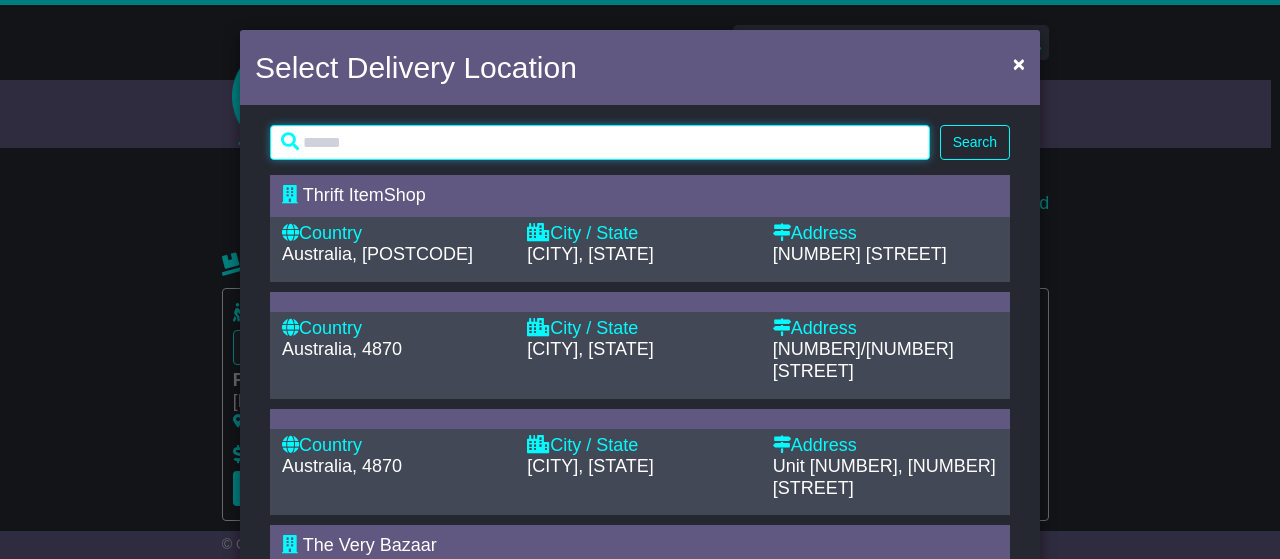 click at bounding box center [600, 142] 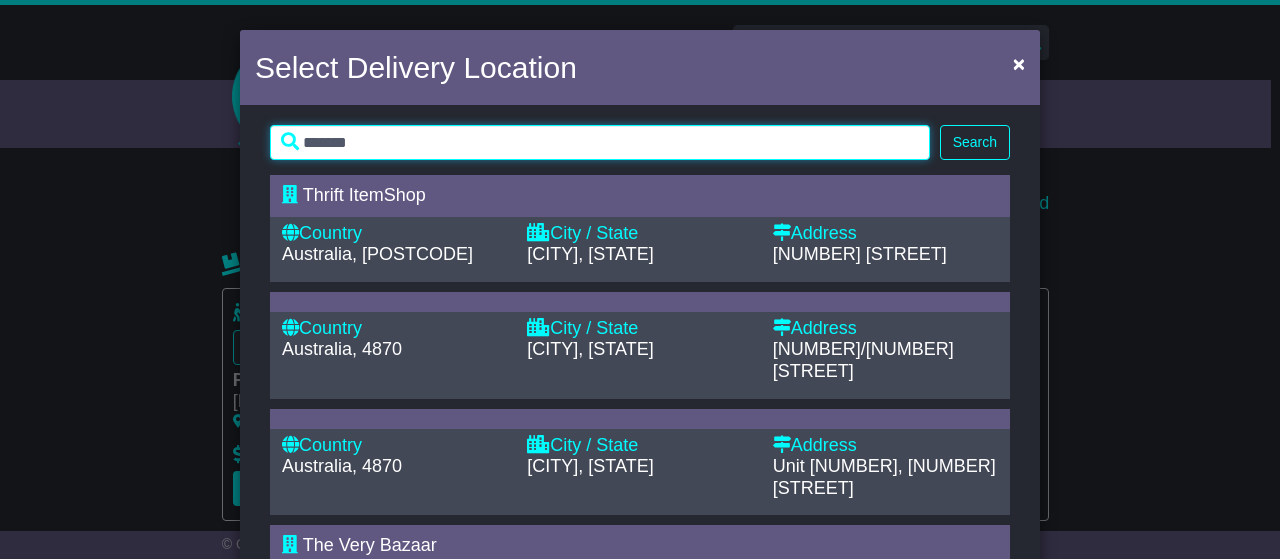 type on "*******" 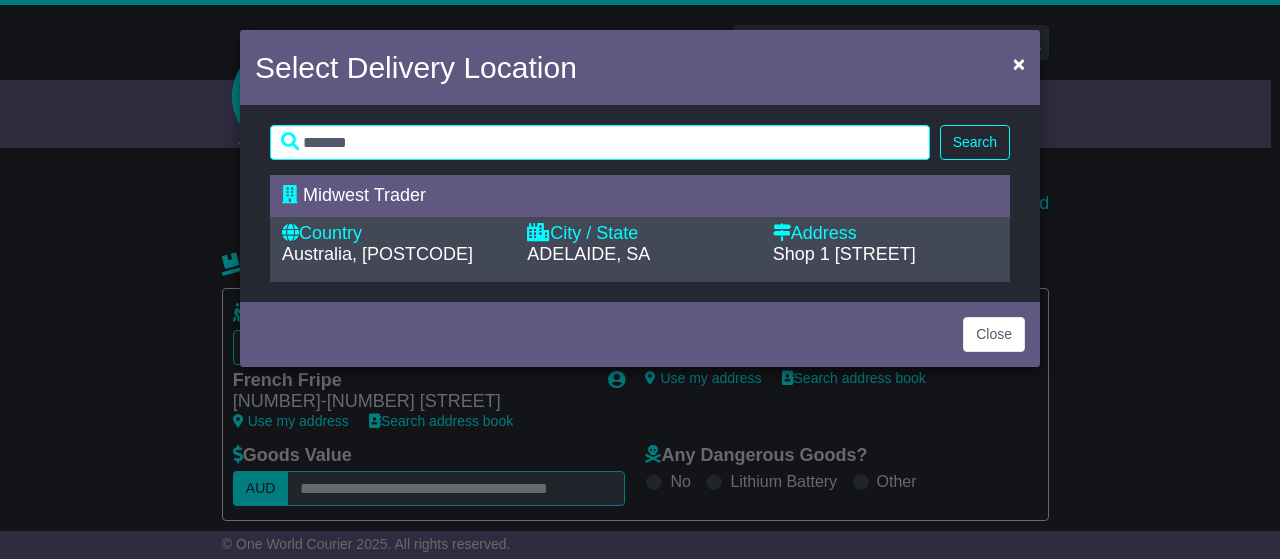 click on "ADELAIDE, SA" at bounding box center [588, 254] 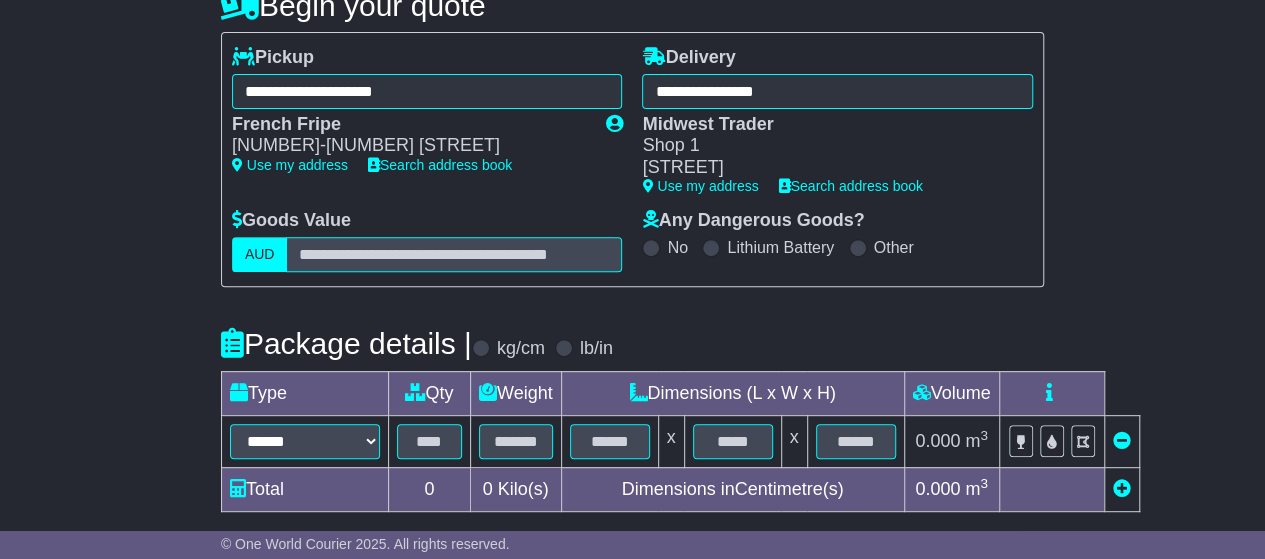 scroll, scrollTop: 300, scrollLeft: 0, axis: vertical 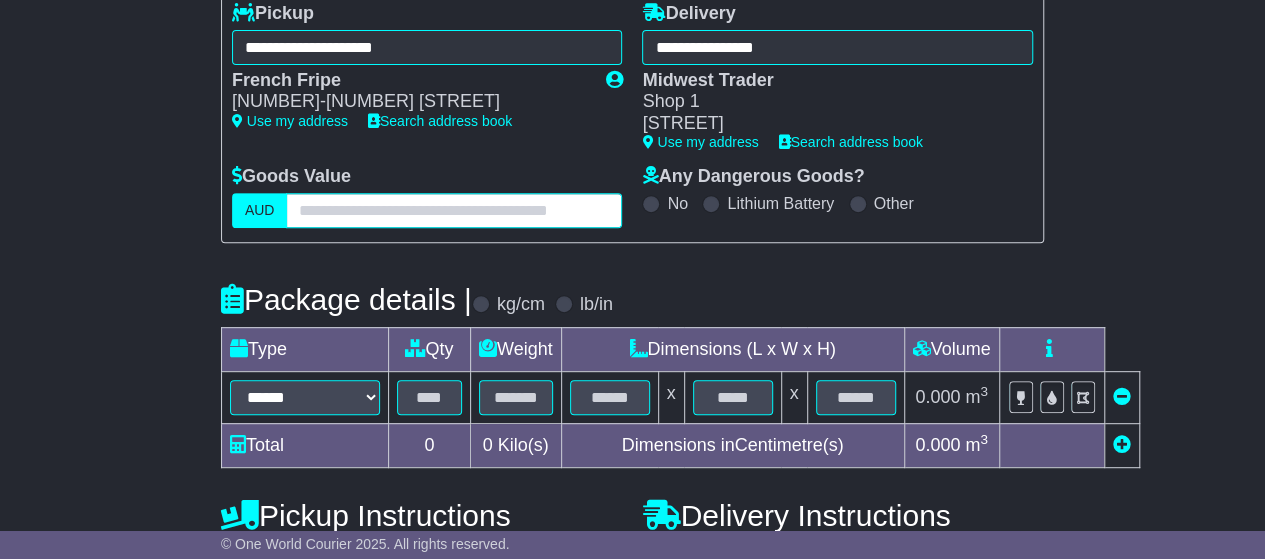click at bounding box center (454, 210) 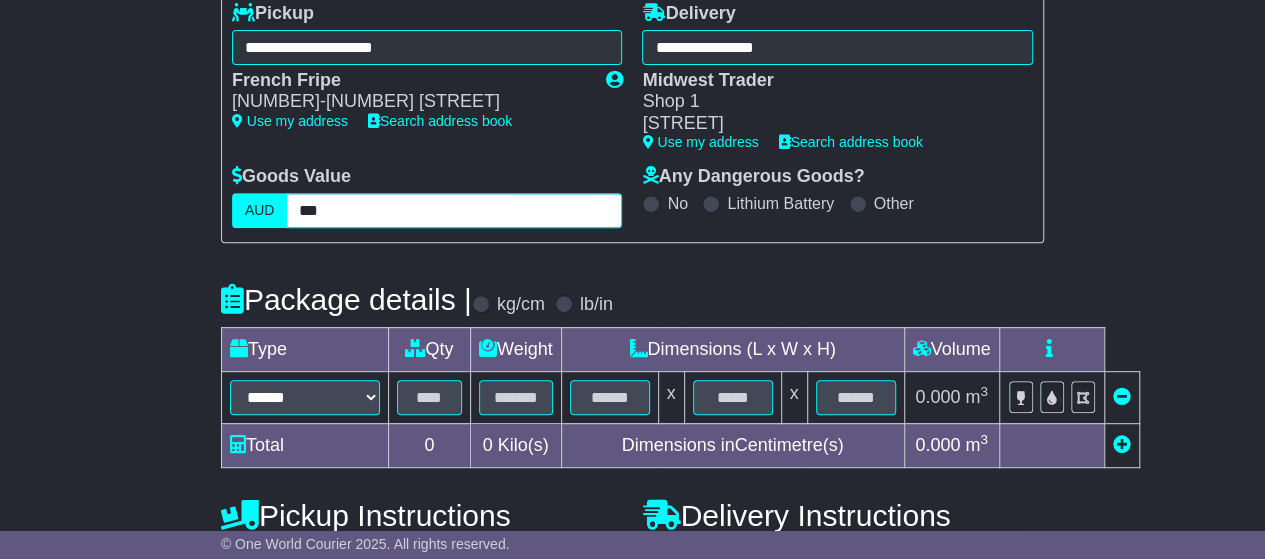 type on "***" 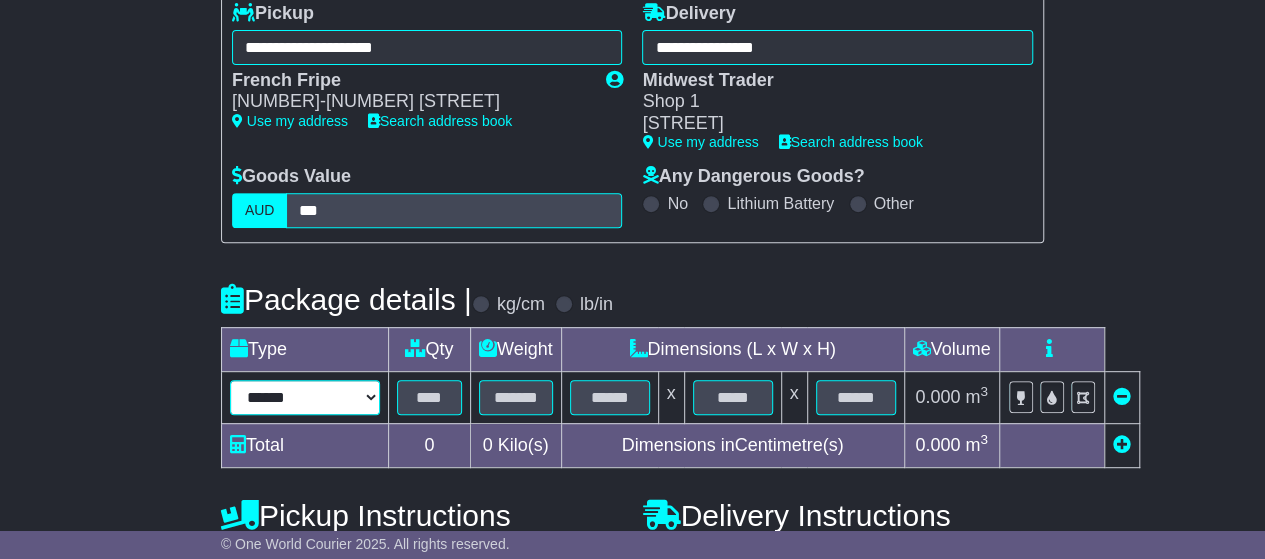 click on "****** ****** *** ******** ***** **** **** ****** *** *******" at bounding box center [305, 397] 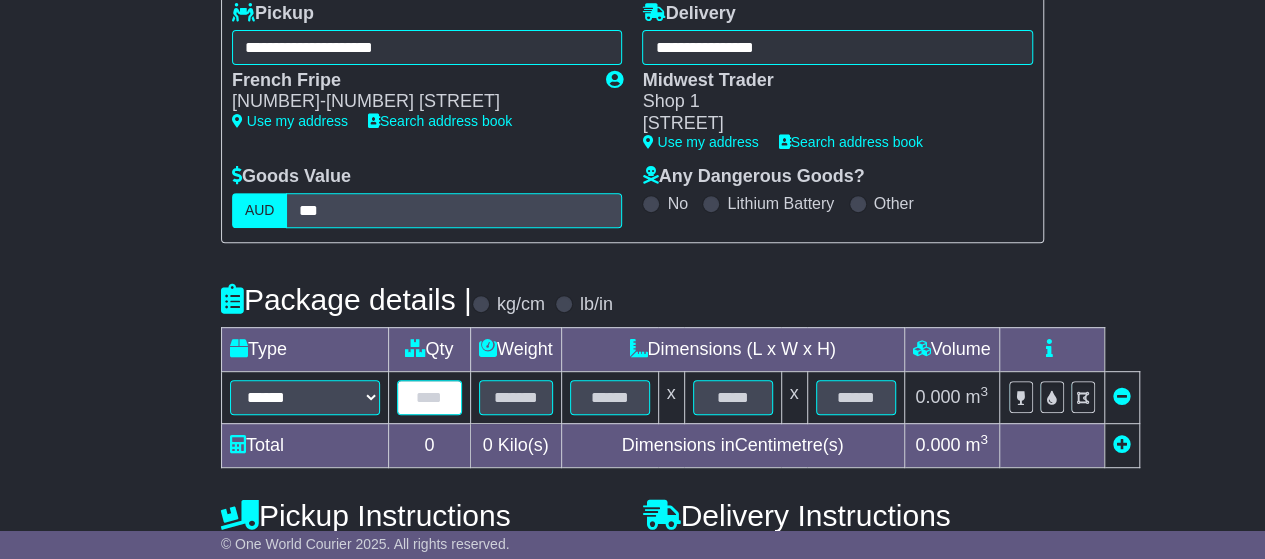 click at bounding box center (429, 397) 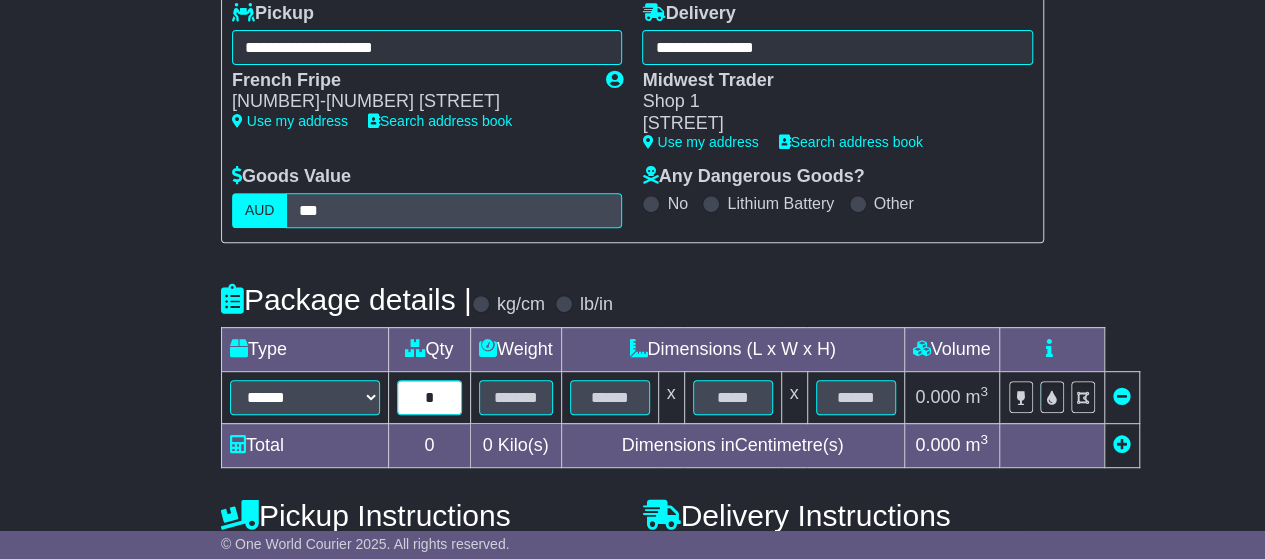 type on "*" 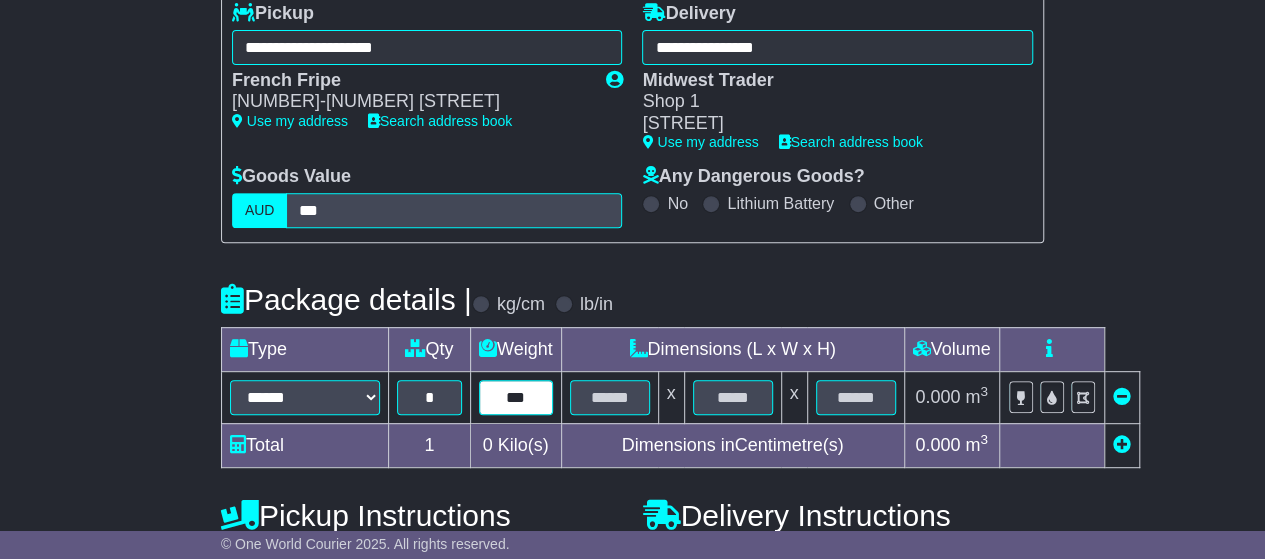 type on "***" 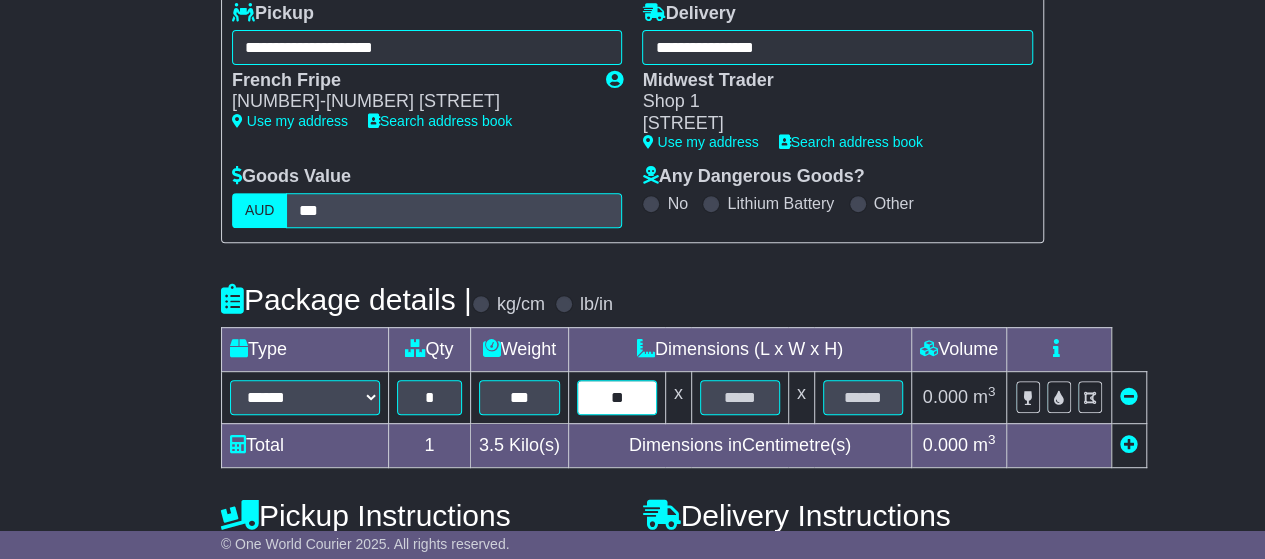 type on "**" 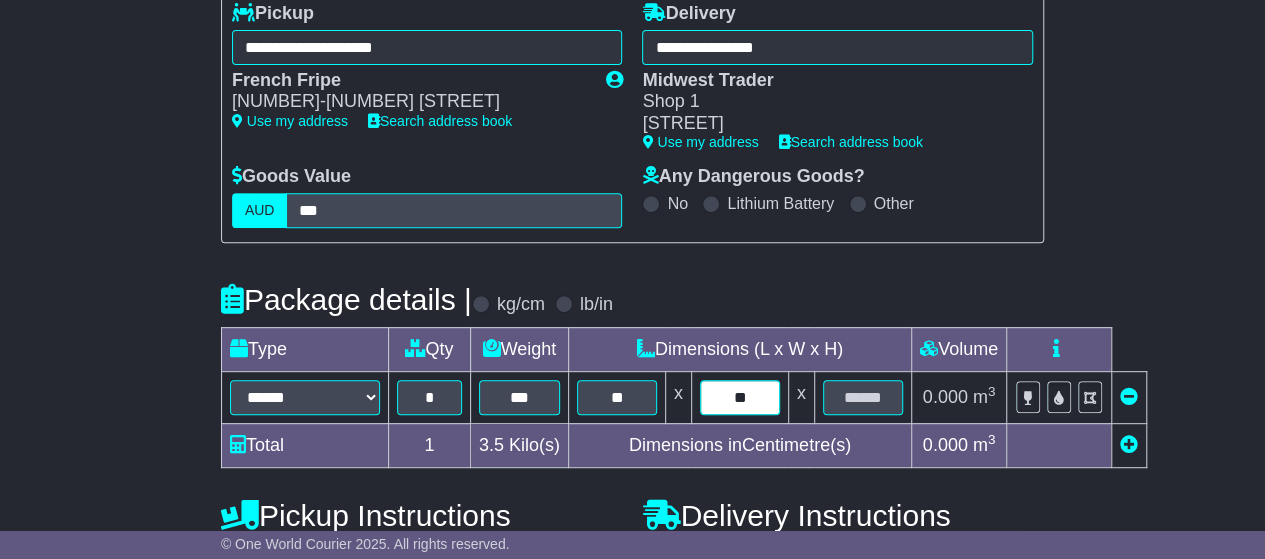 type on "**" 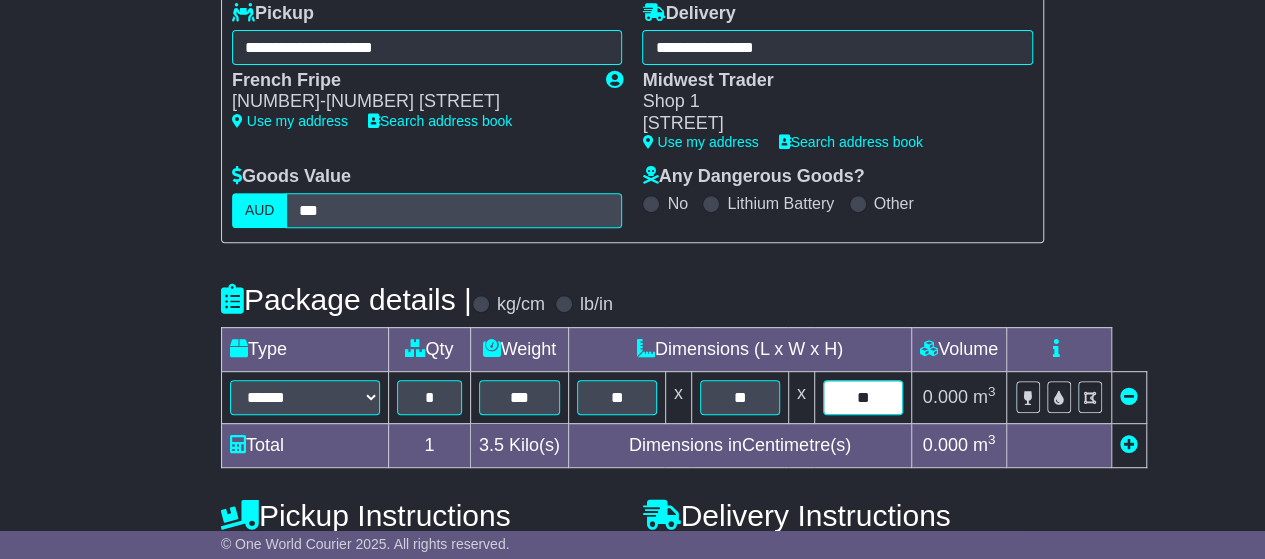 type on "**" 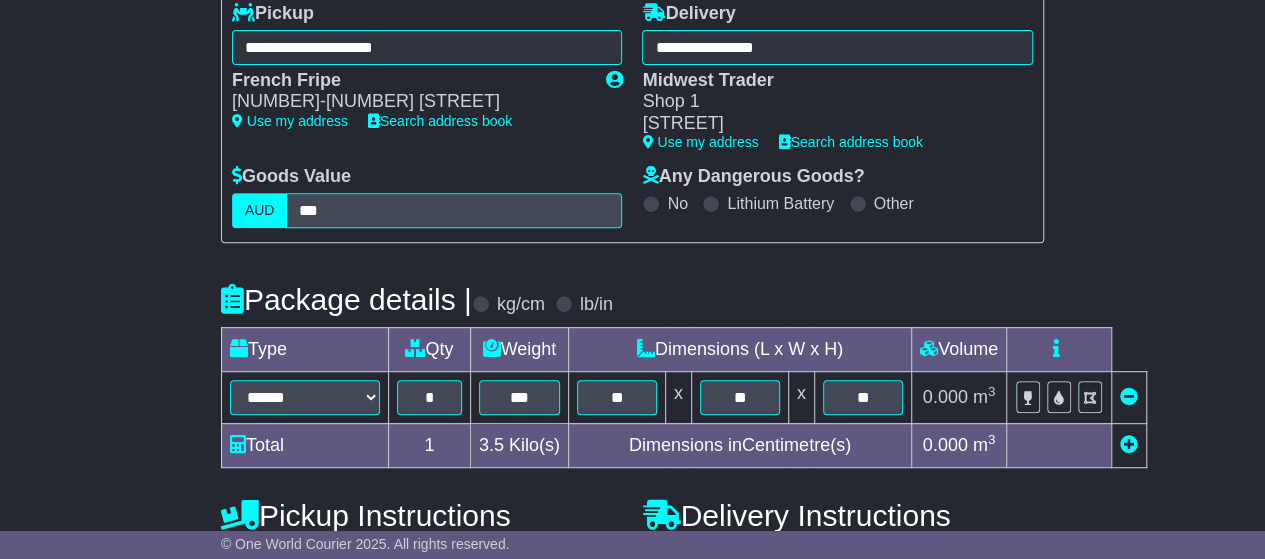 click on "**********" at bounding box center [632, 479] 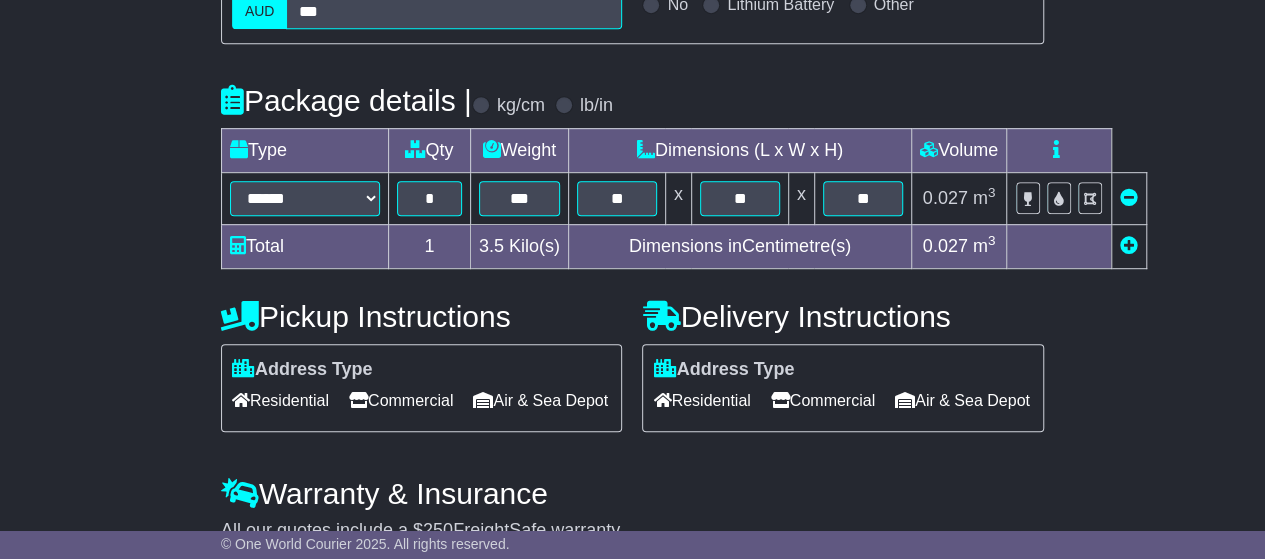 scroll, scrollTop: 600, scrollLeft: 0, axis: vertical 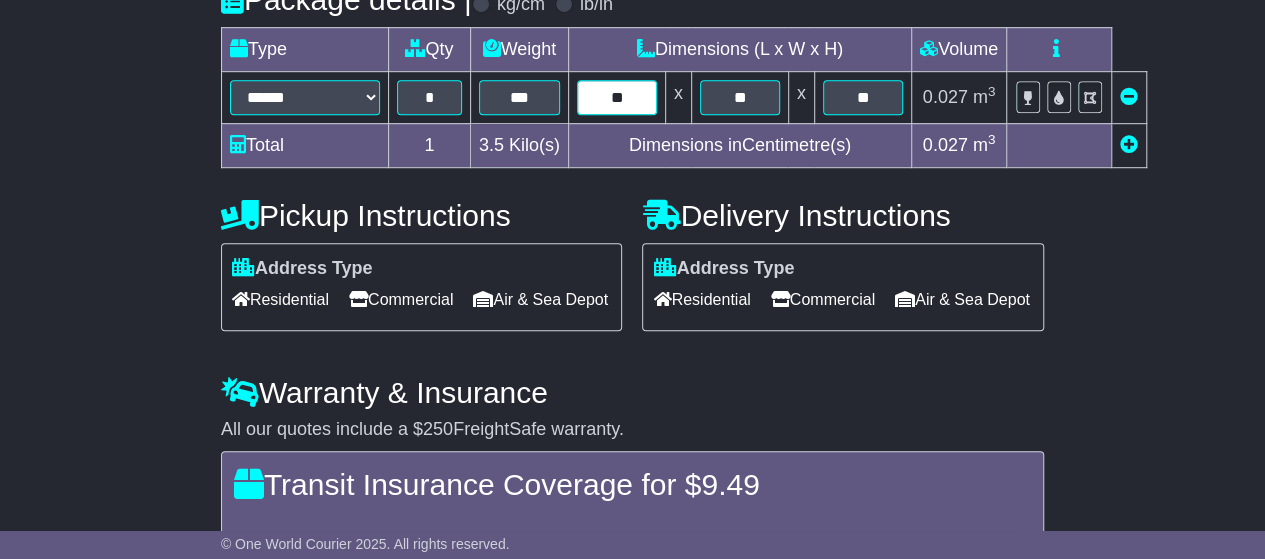 drag, startPoint x: 635, startPoint y: 92, endPoint x: 594, endPoint y: 98, distance: 41.4367 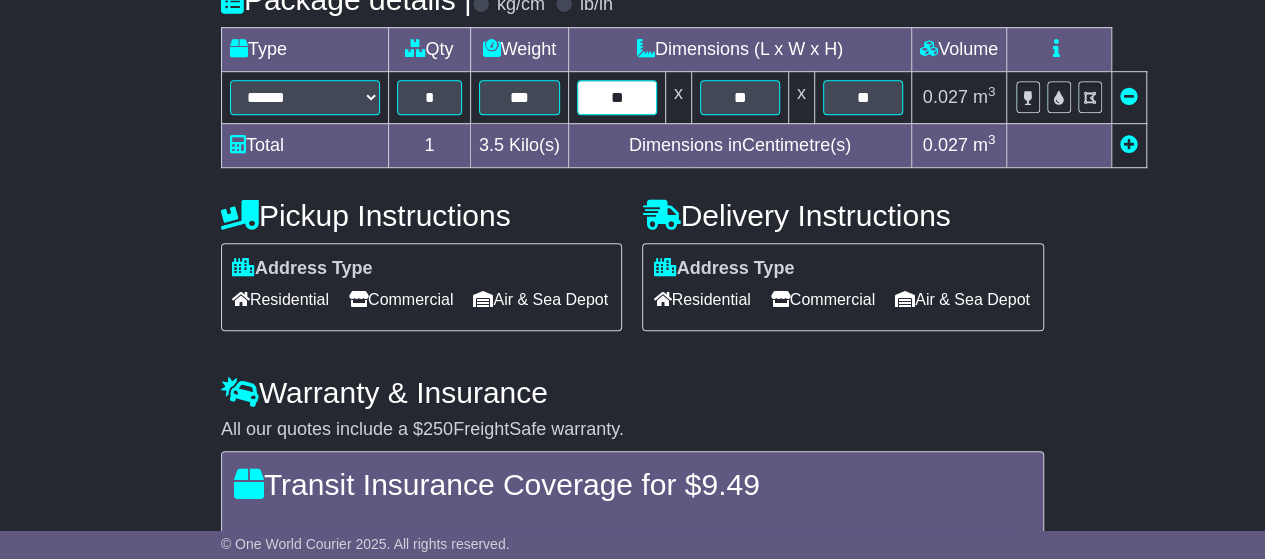 type on "**" 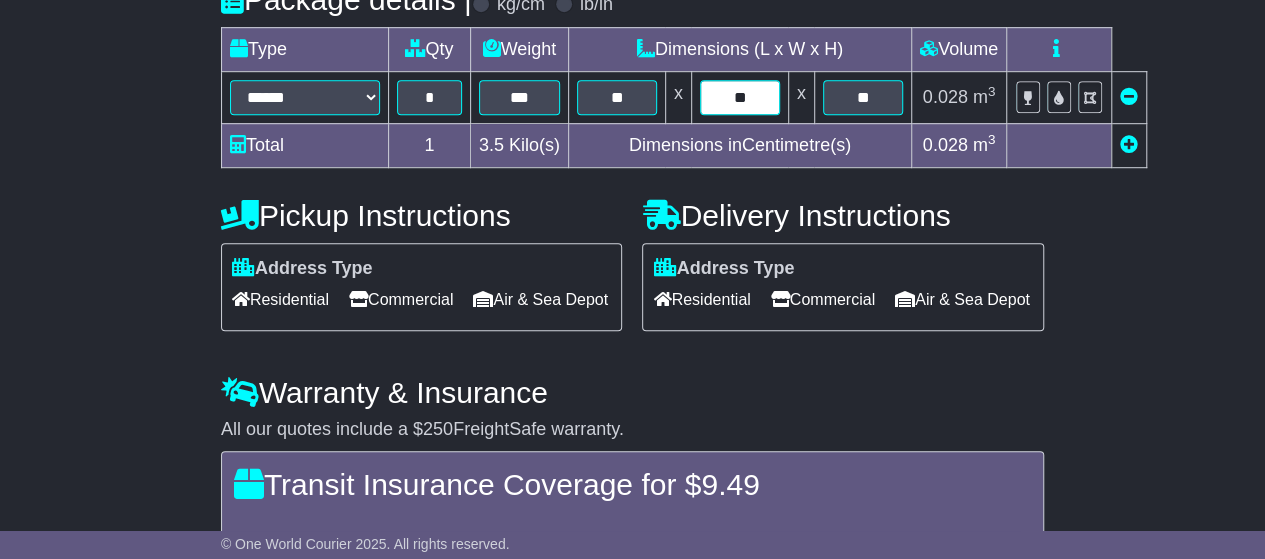 type on "**" 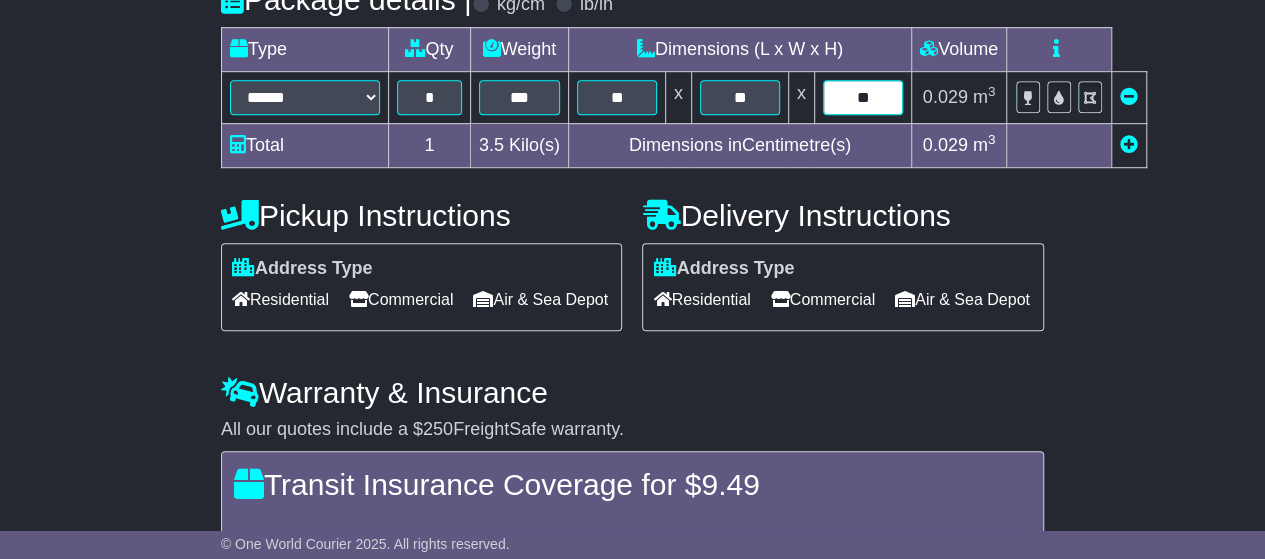 type on "**" 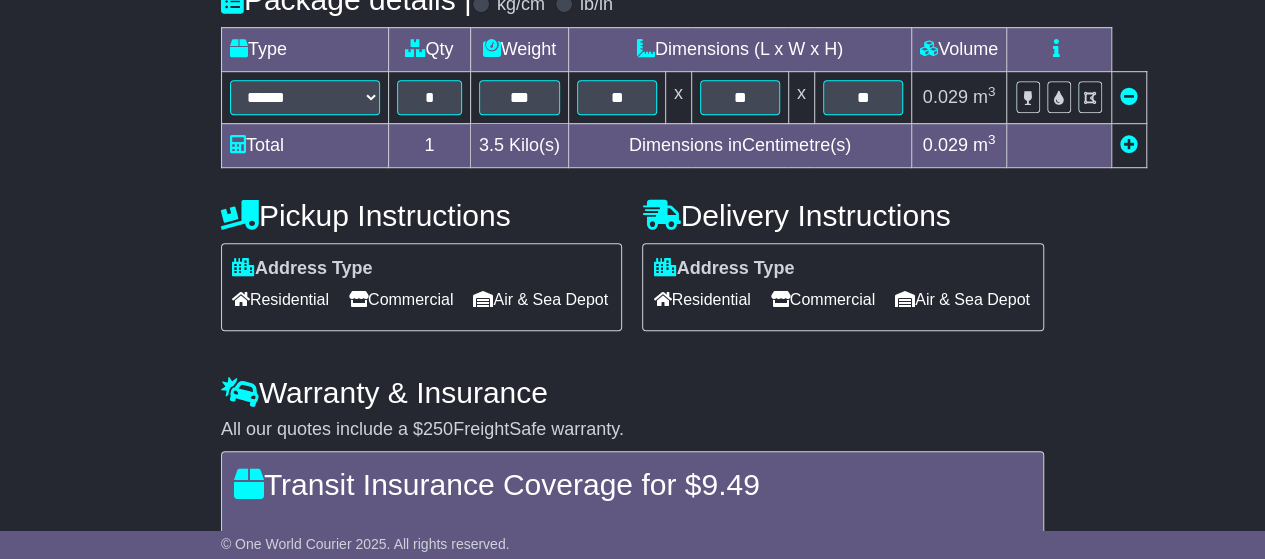 scroll, scrollTop: 843, scrollLeft: 0, axis: vertical 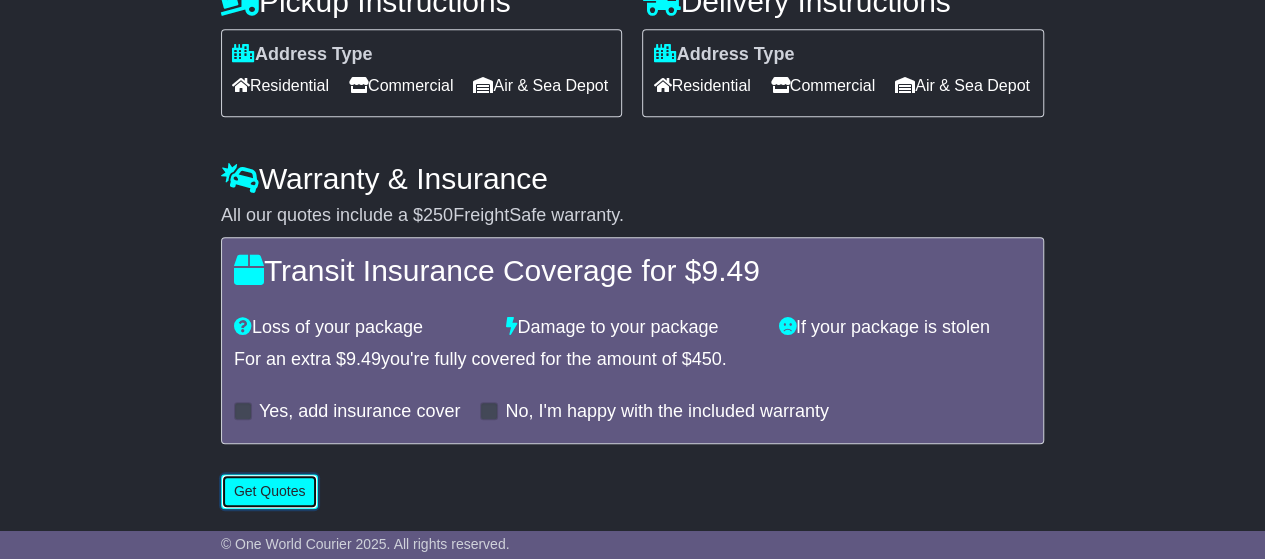 click on "Get Quotes" at bounding box center (270, 491) 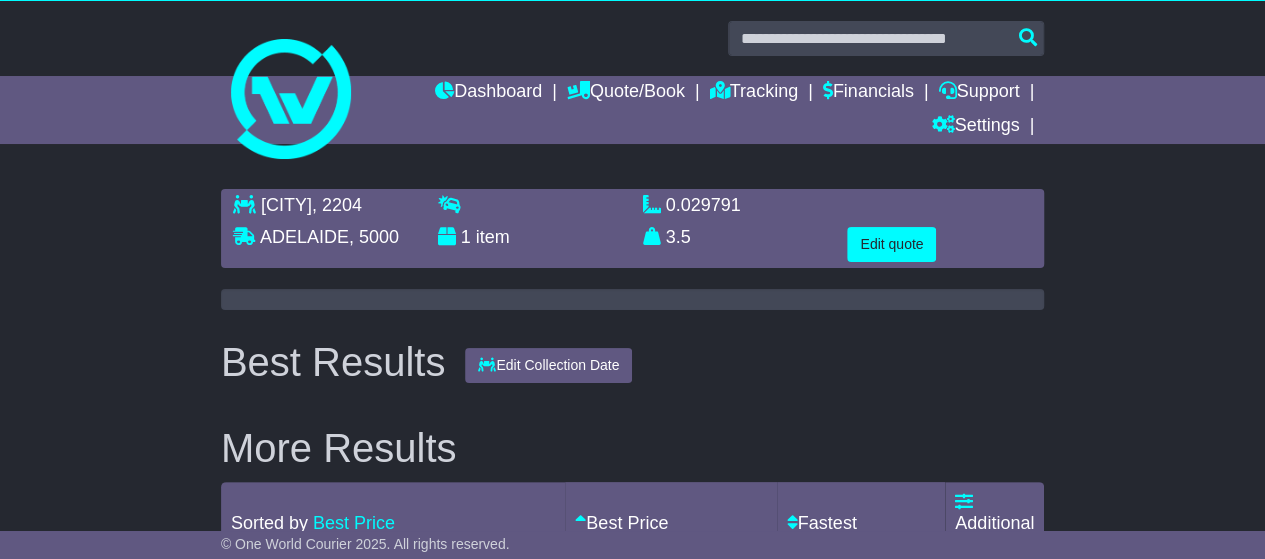 scroll, scrollTop: 0, scrollLeft: 0, axis: both 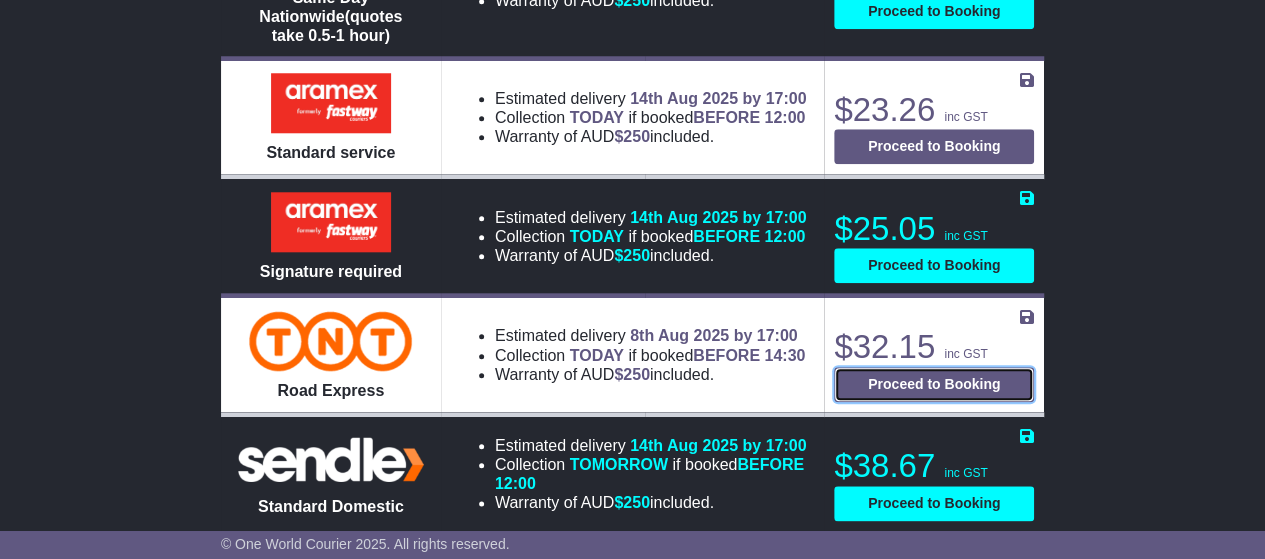 click on "Proceed to Booking" at bounding box center [934, 384] 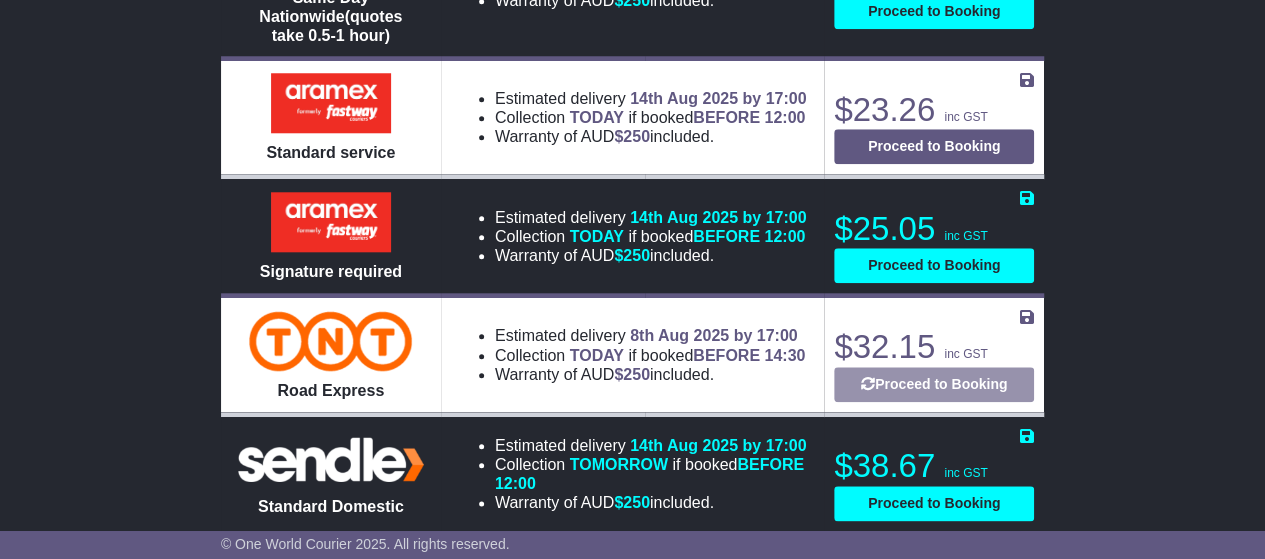 select on "***" 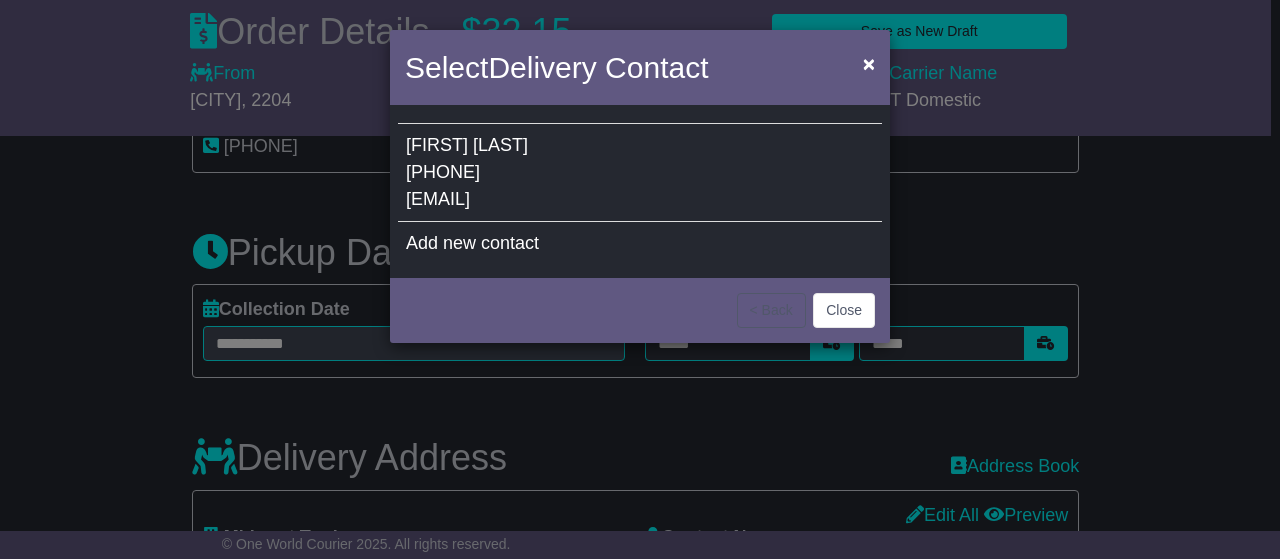 click on "Kate   Tomkins
0402 412 089
katetomkins@icloud.com" at bounding box center (640, 173) 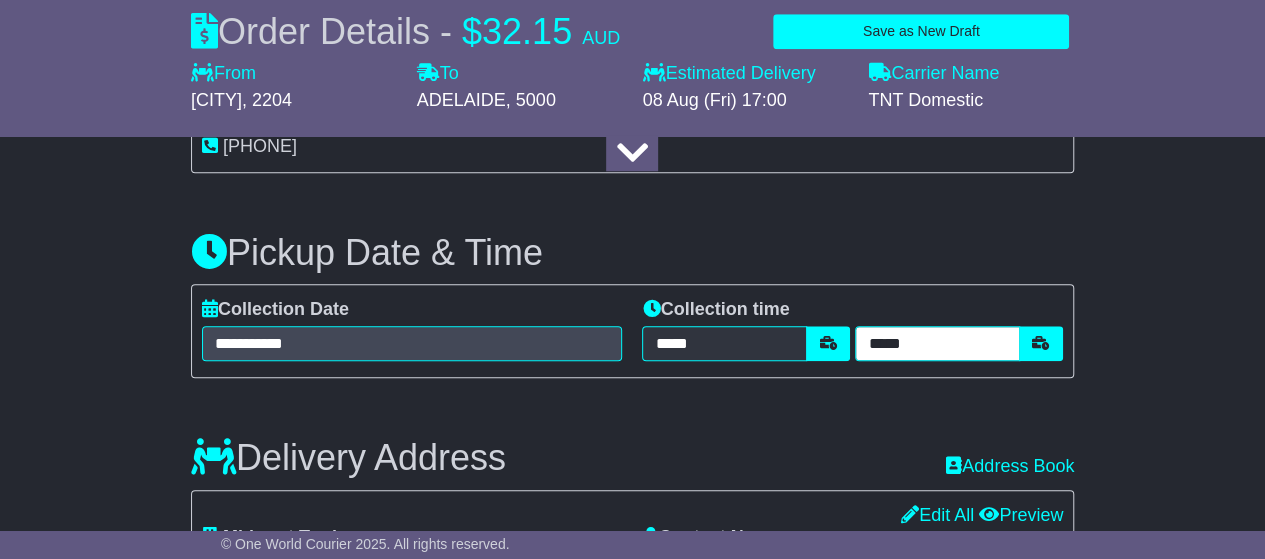 click on "*****" at bounding box center (937, 343) 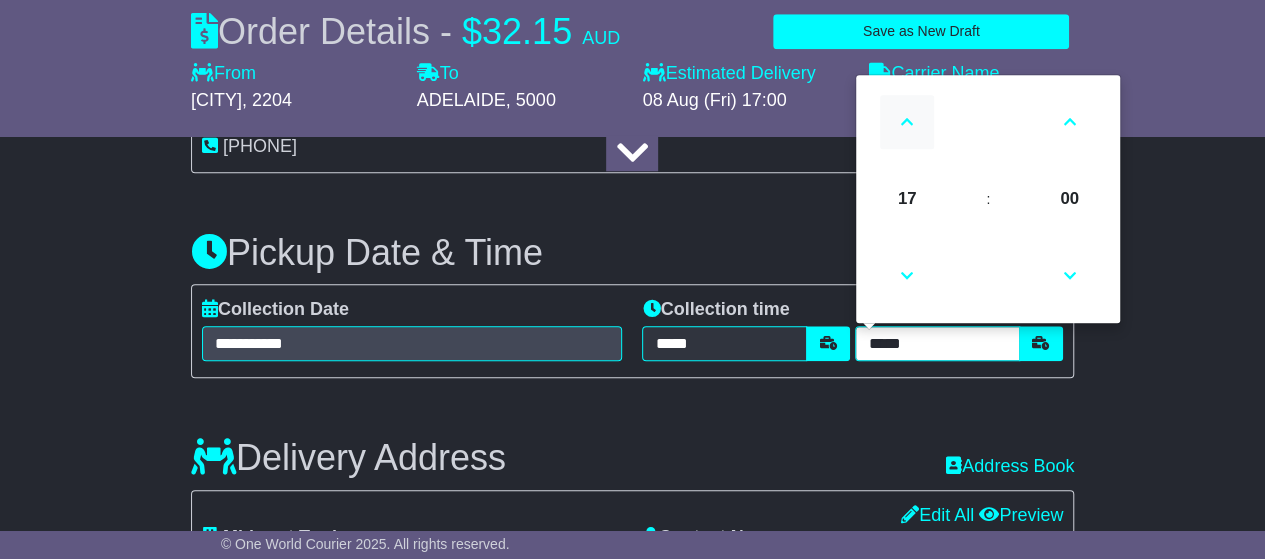 click at bounding box center [907, 122] 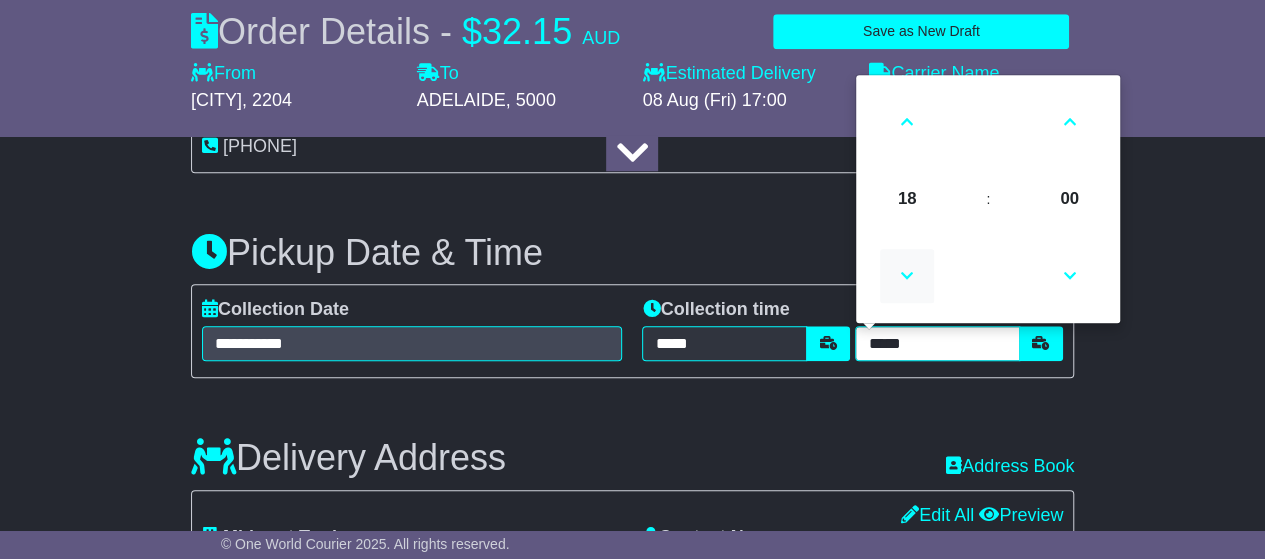 click at bounding box center (907, 276) 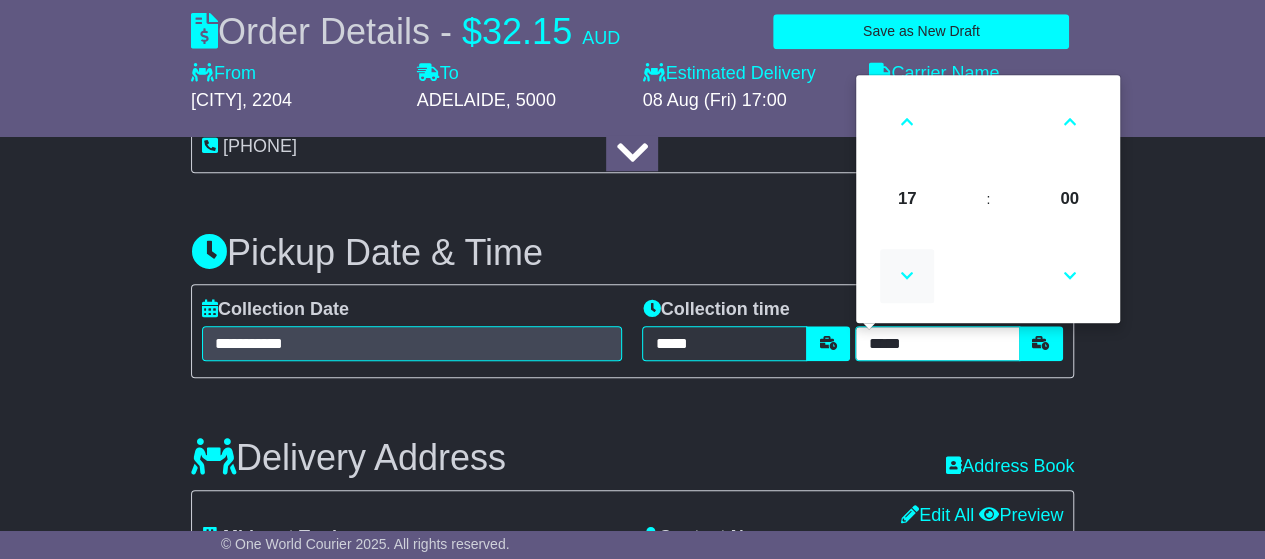 click at bounding box center [907, 276] 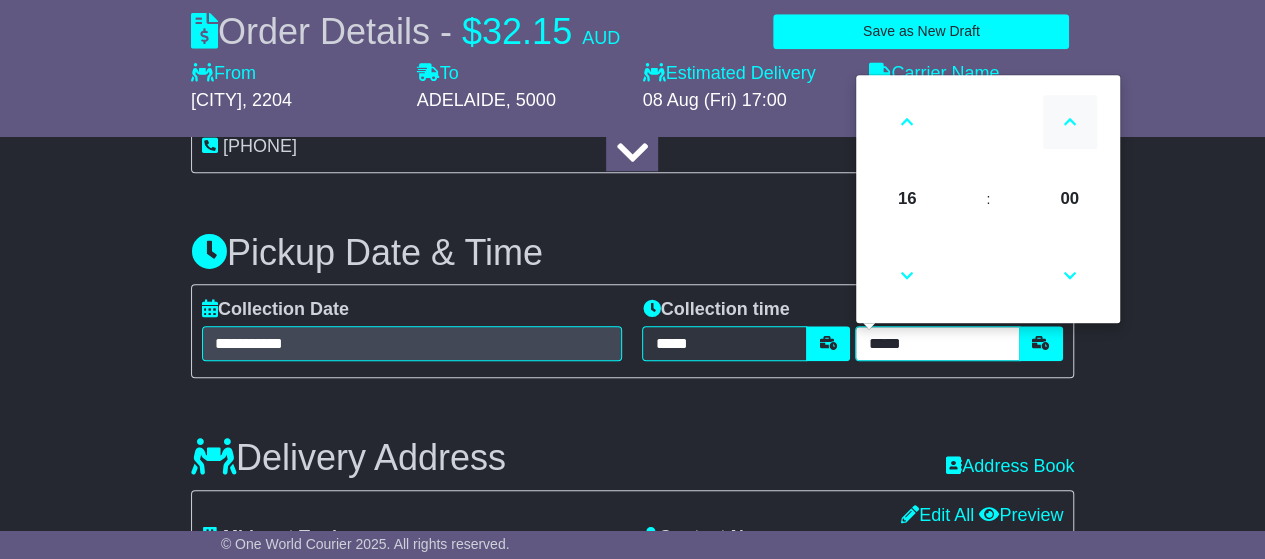 click at bounding box center (1070, 122) 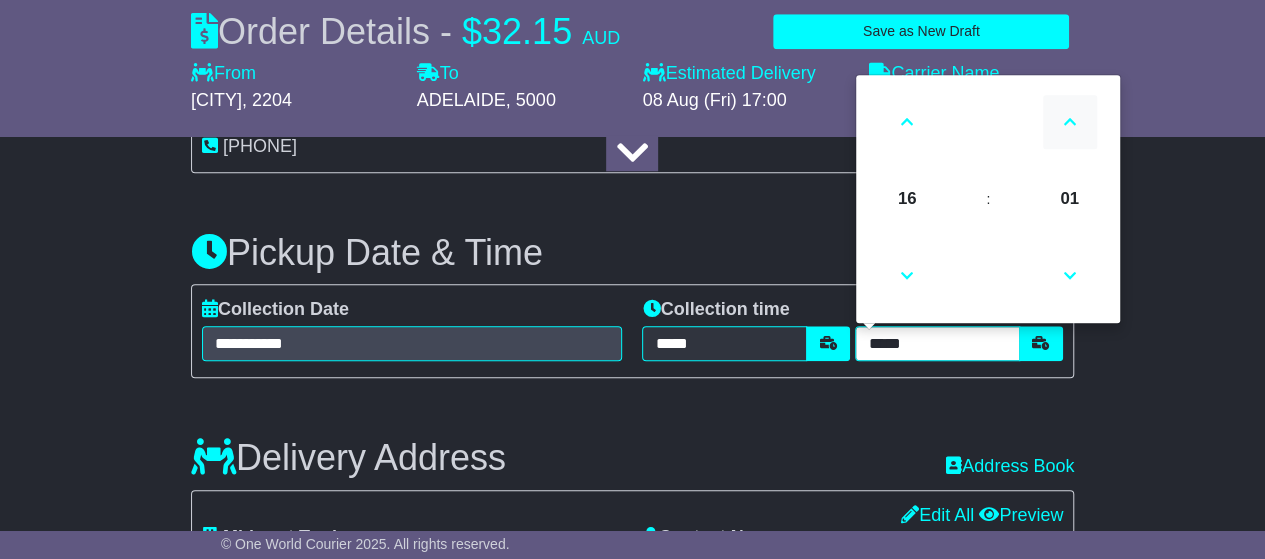 click at bounding box center (1070, 122) 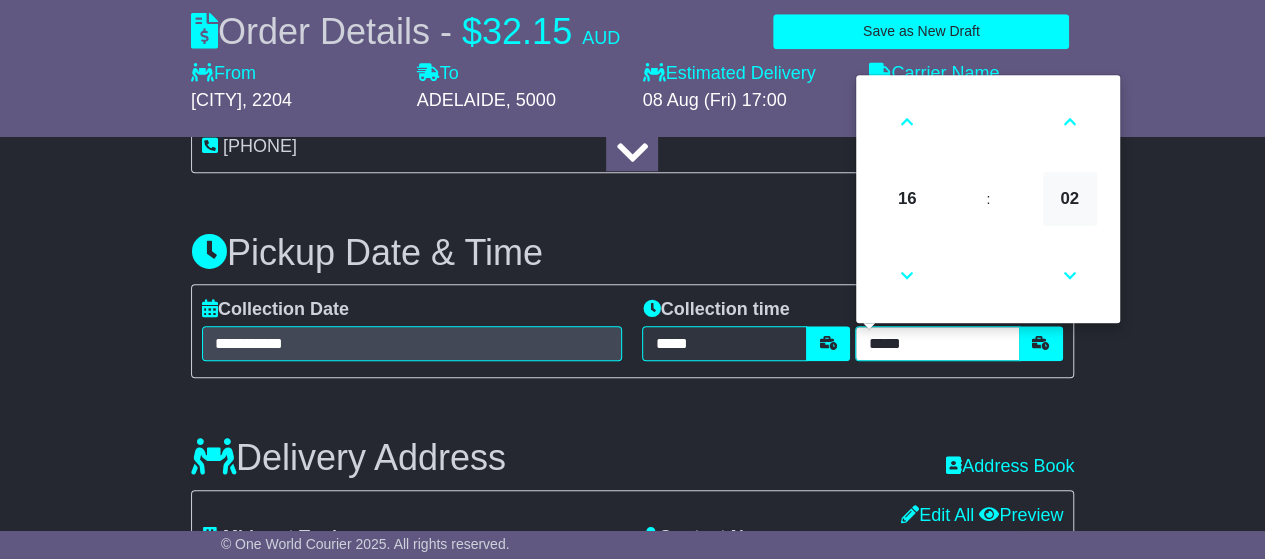 click on "02" at bounding box center (1070, 199) 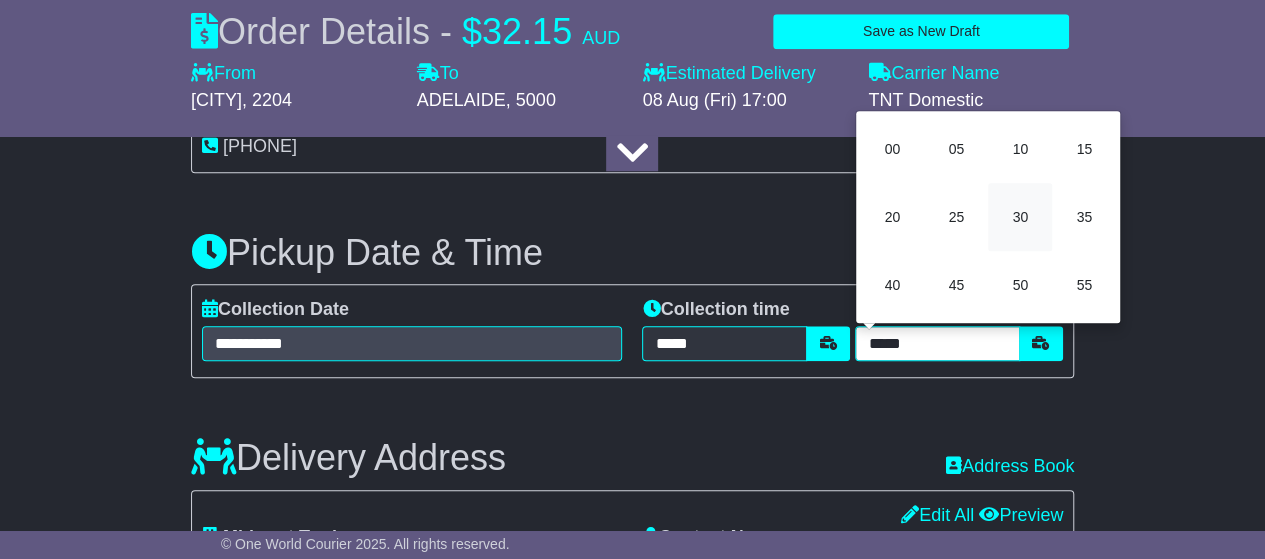 click on "30" at bounding box center [1020, 217] 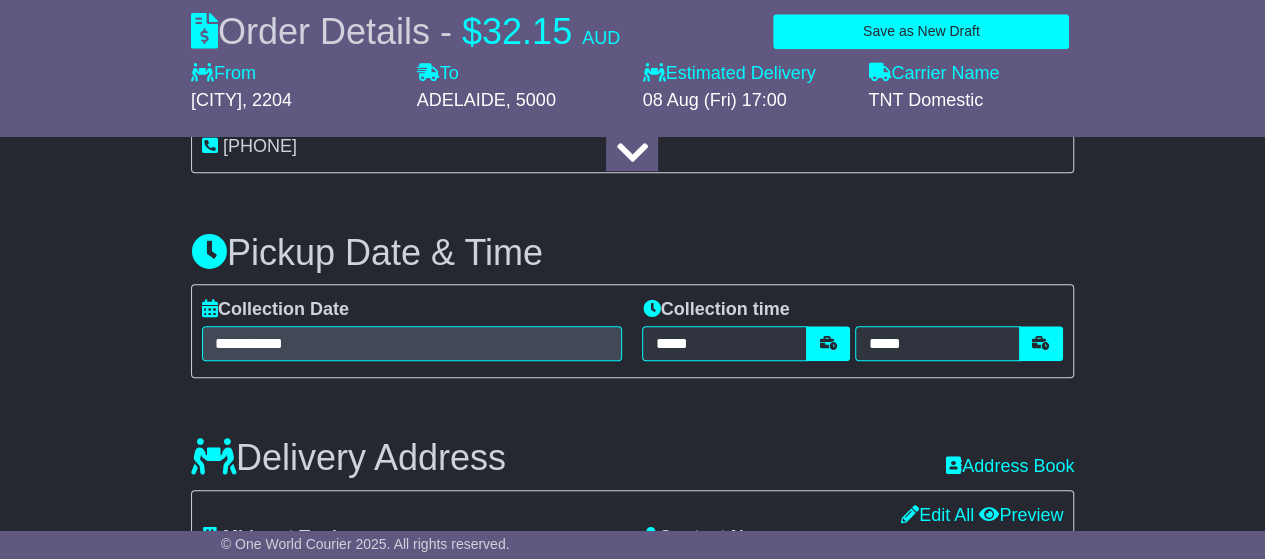 click on "About your package
What is your Package
Documents
Non-Documents
What are the Incoterms?
***
***
***
***
***
***
Description of Goods
Attention: dangerous goods are not allowed by service.
Your Internal Reference (required)
Any Dangerous Goods?
No" at bounding box center (632, 553) 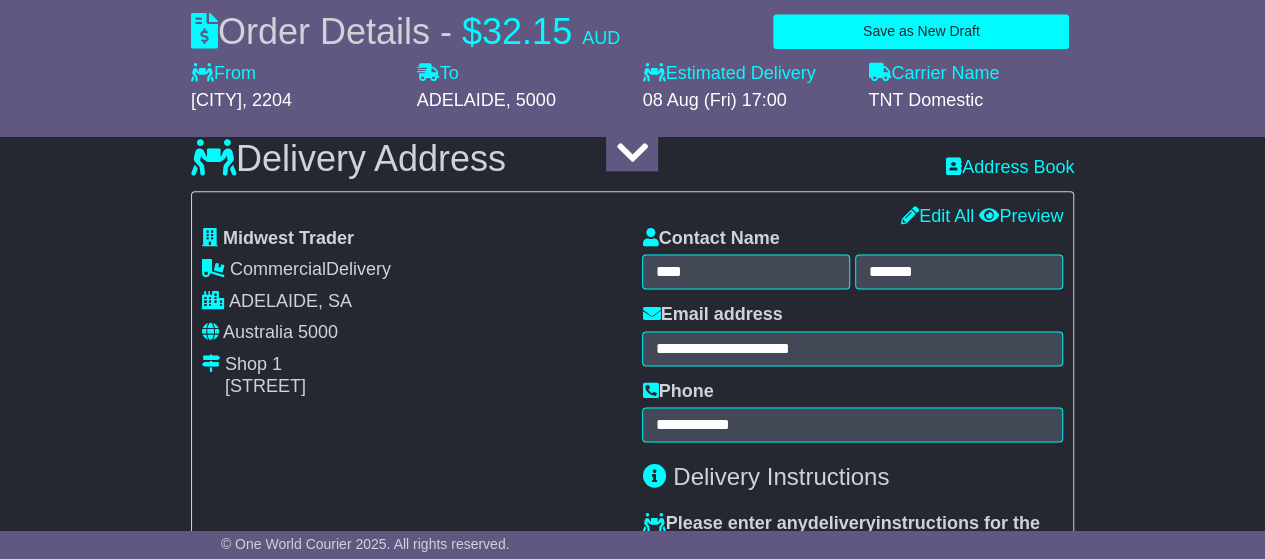 scroll, scrollTop: 1223, scrollLeft: 0, axis: vertical 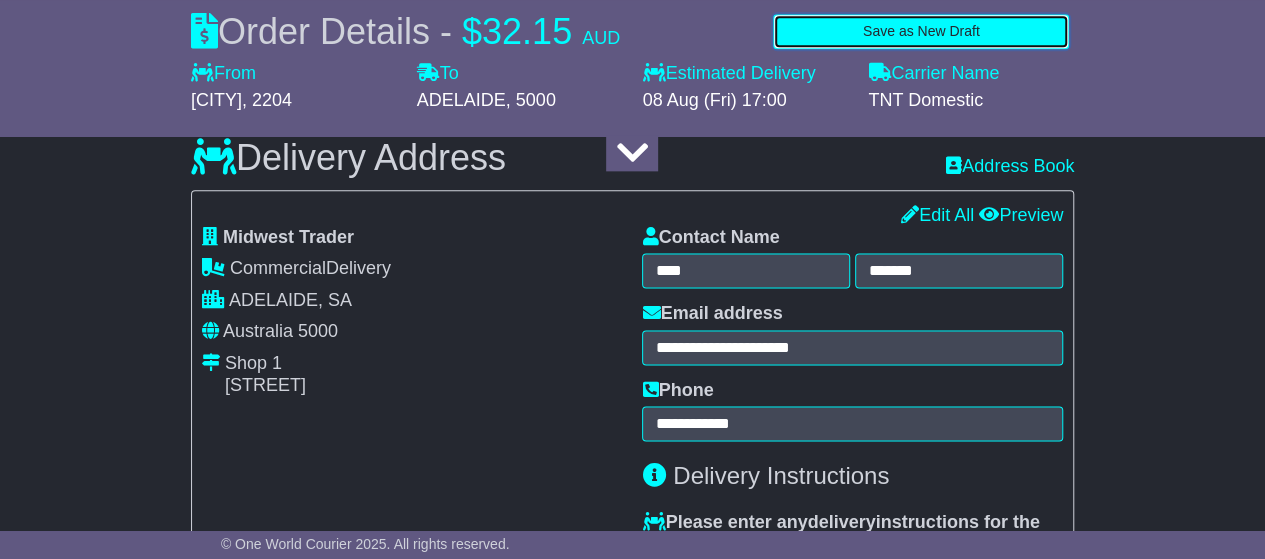 click on "Save as New Draft" at bounding box center [921, 31] 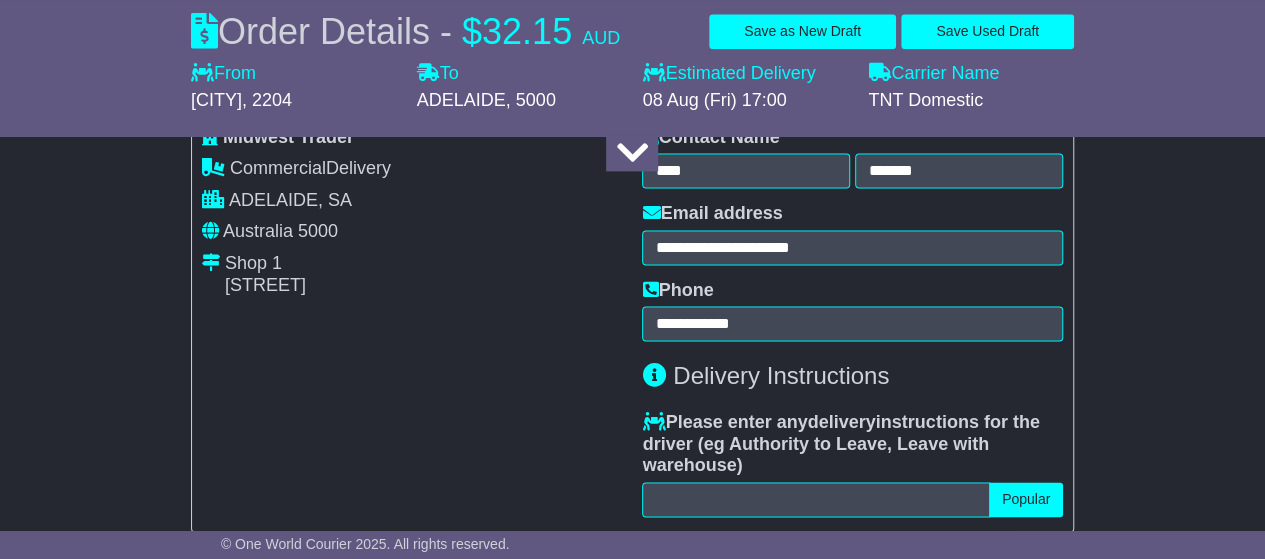 scroll, scrollTop: 1423, scrollLeft: 0, axis: vertical 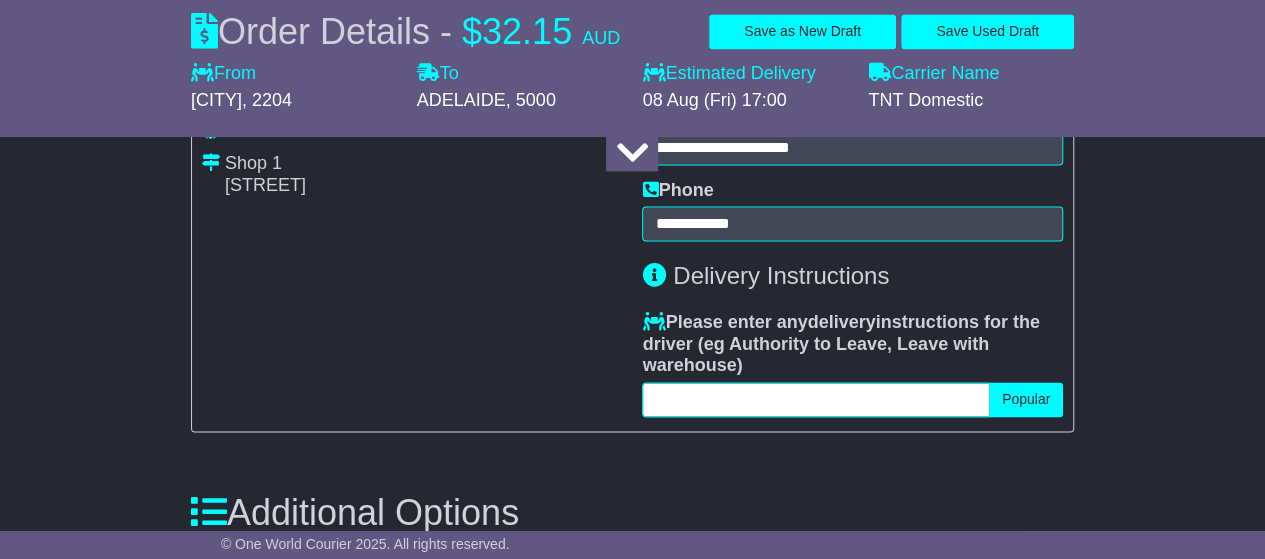 click at bounding box center (815, 399) 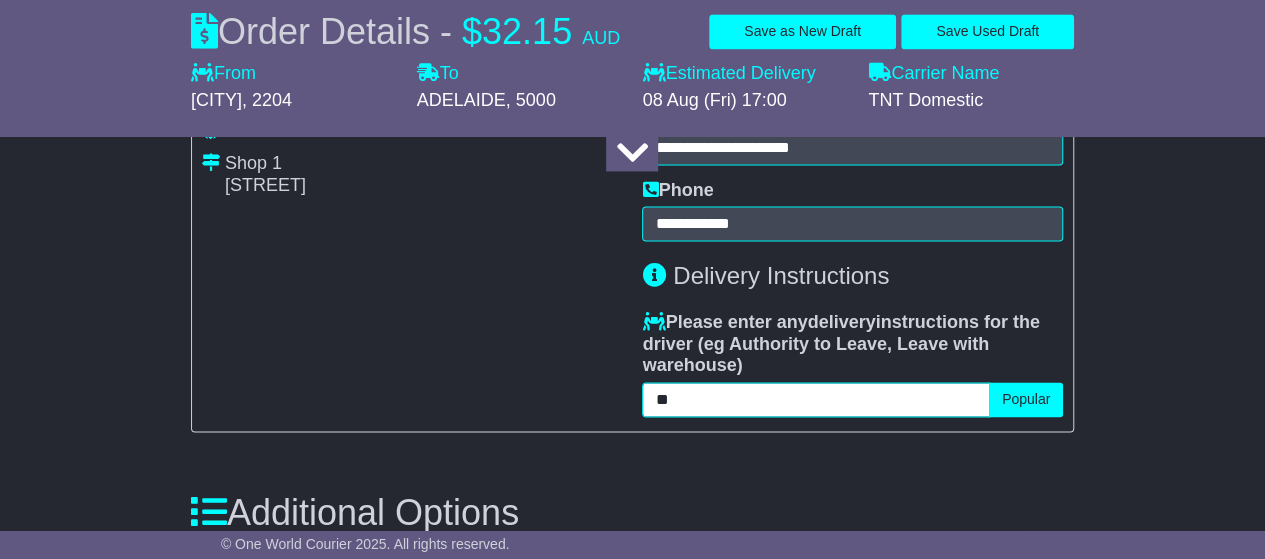 type on "*" 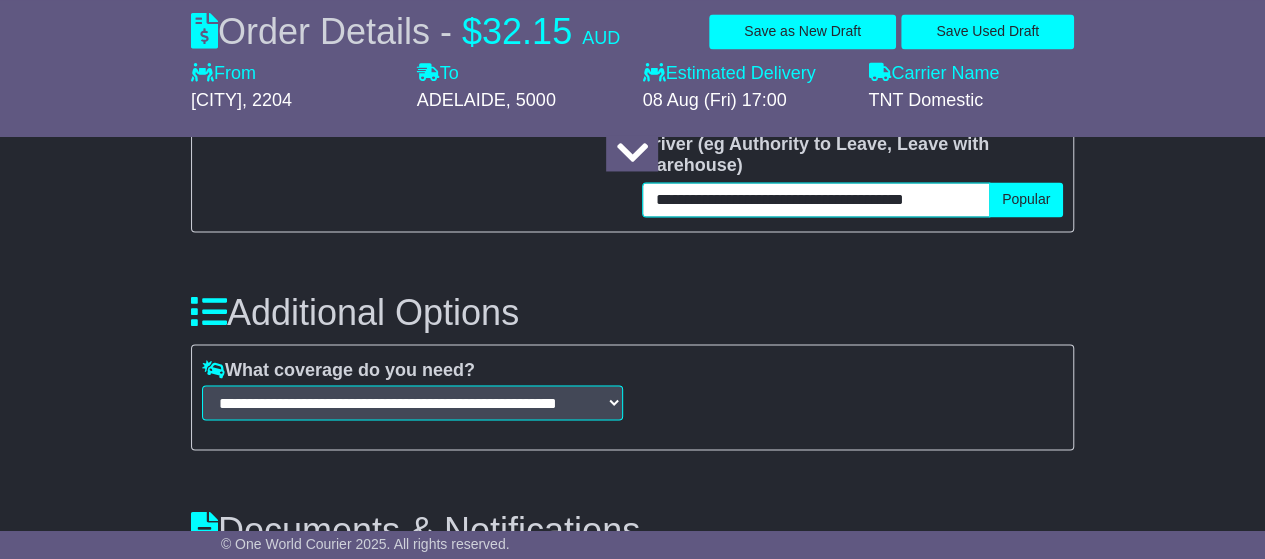 scroll, scrollTop: 1523, scrollLeft: 0, axis: vertical 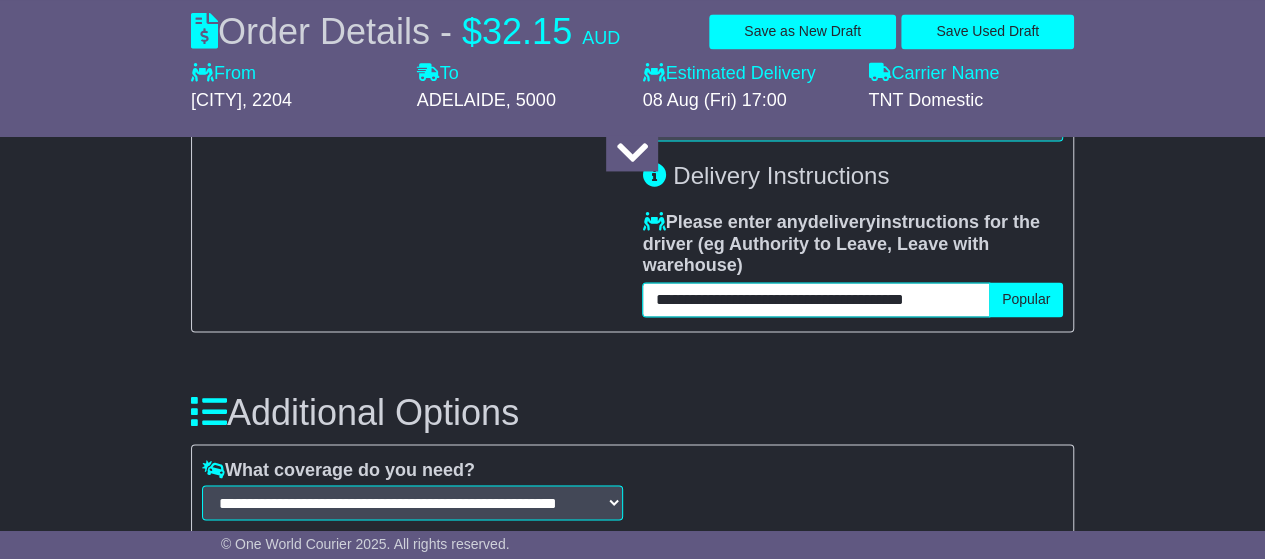 click on "**********" at bounding box center [815, 299] 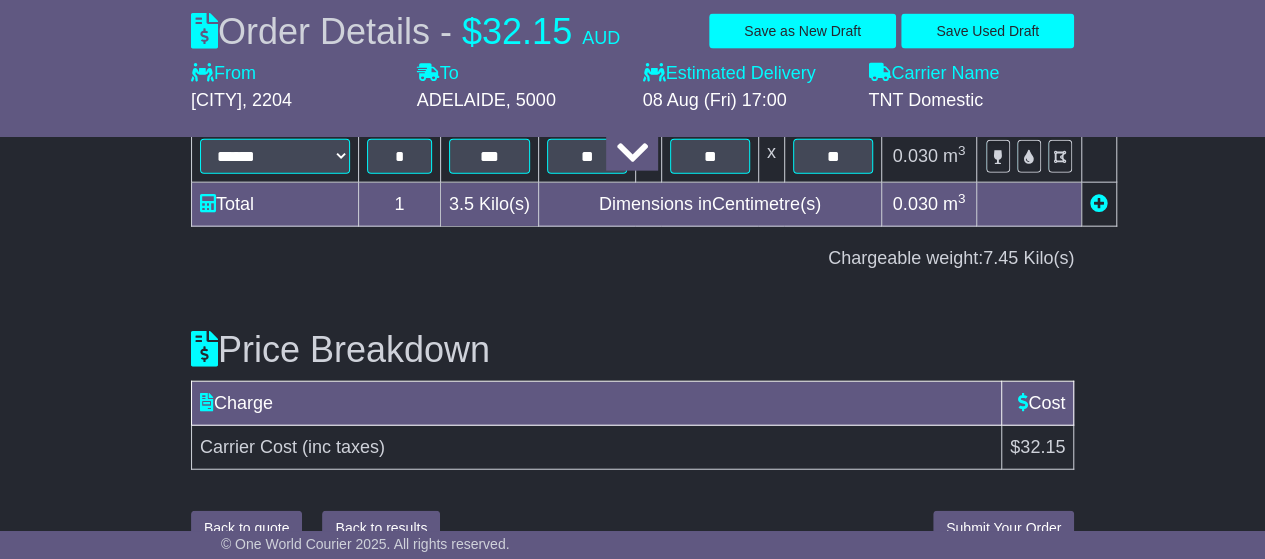 scroll, scrollTop: 2317, scrollLeft: 0, axis: vertical 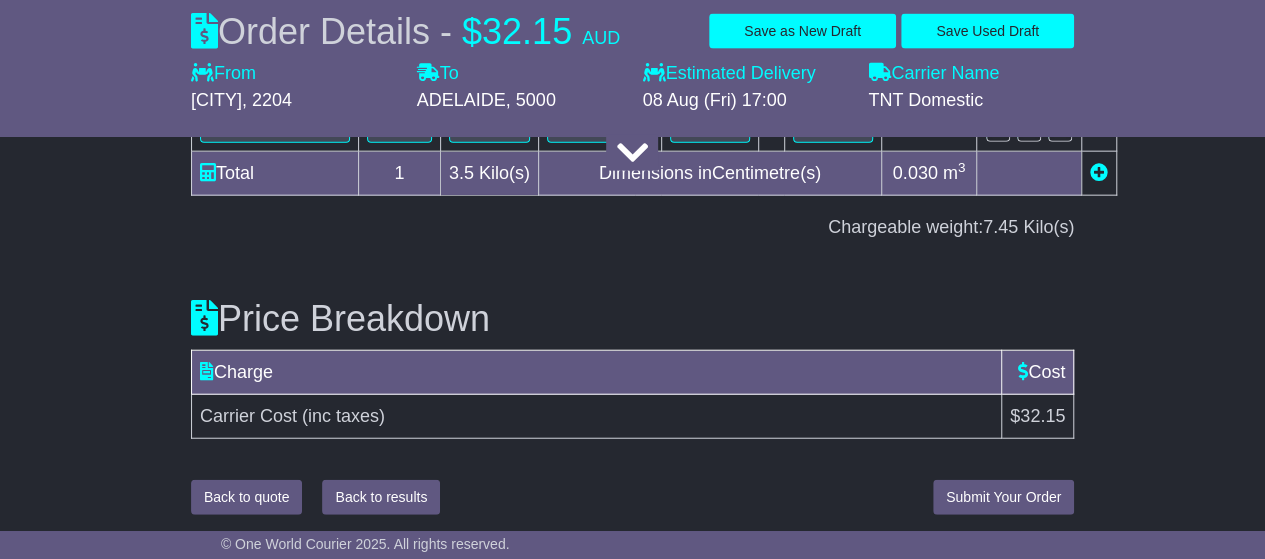type on "**********" 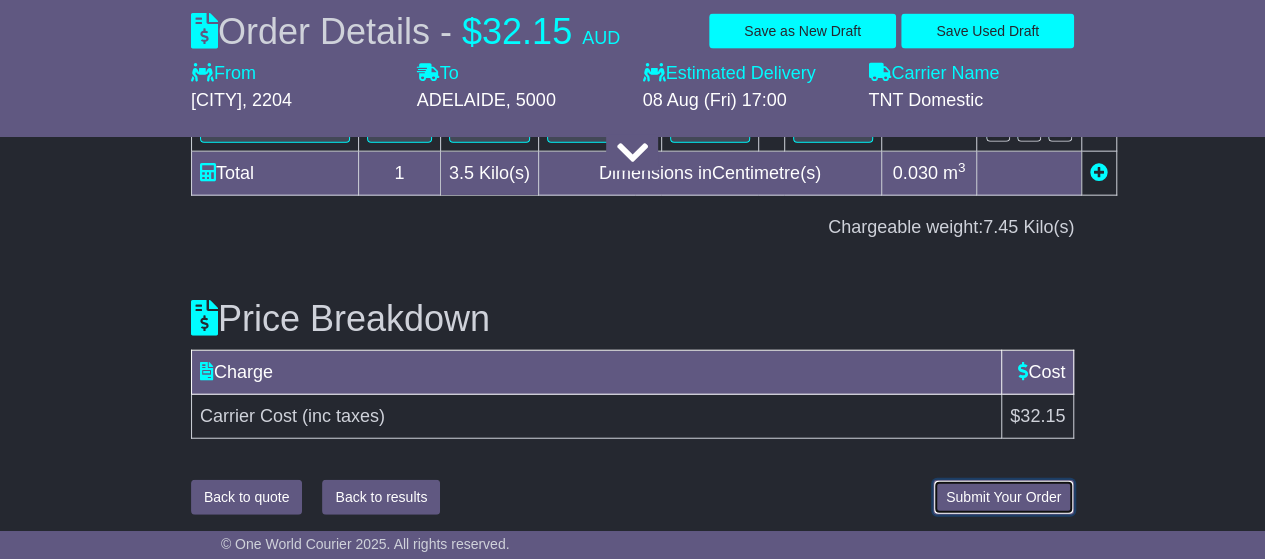 click on "Submit Your Order" at bounding box center (1003, 497) 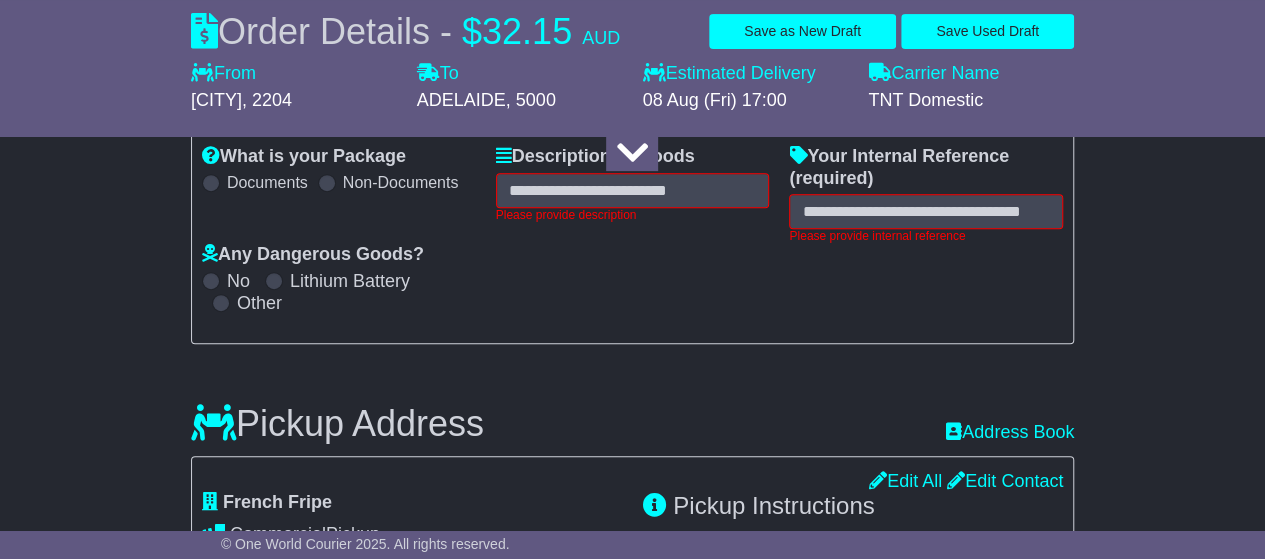 scroll, scrollTop: 325, scrollLeft: 0, axis: vertical 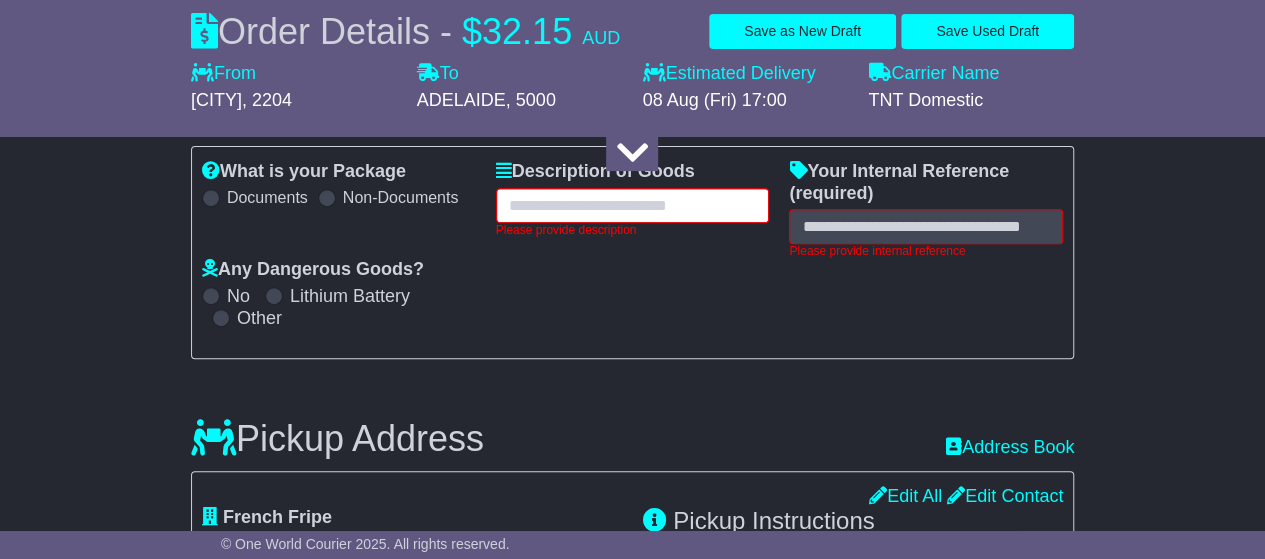 click at bounding box center (633, 205) 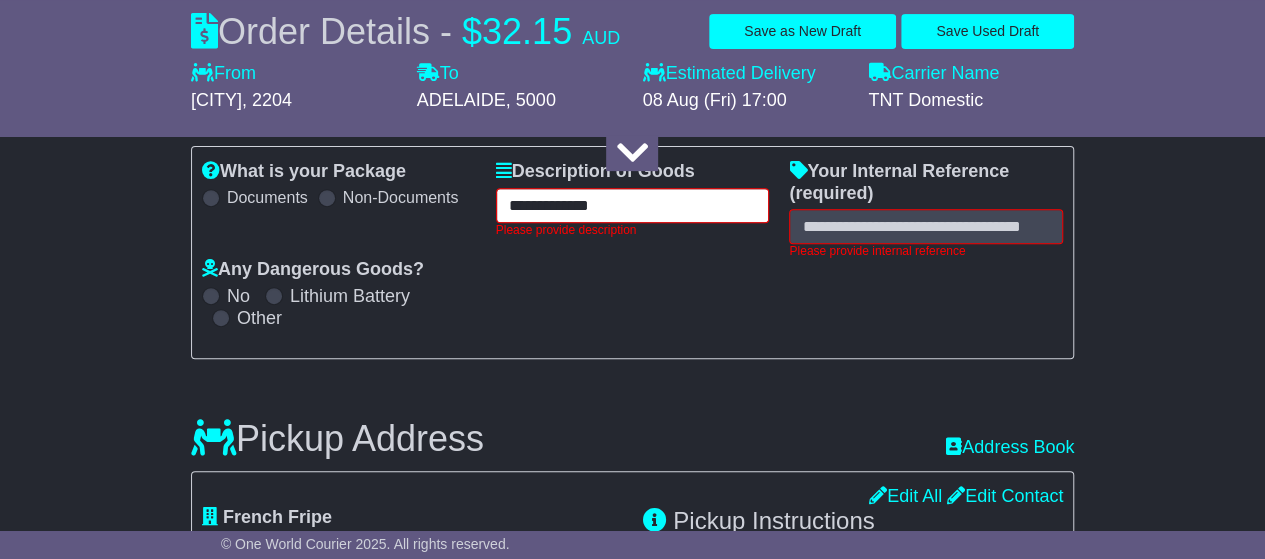 type on "**********" 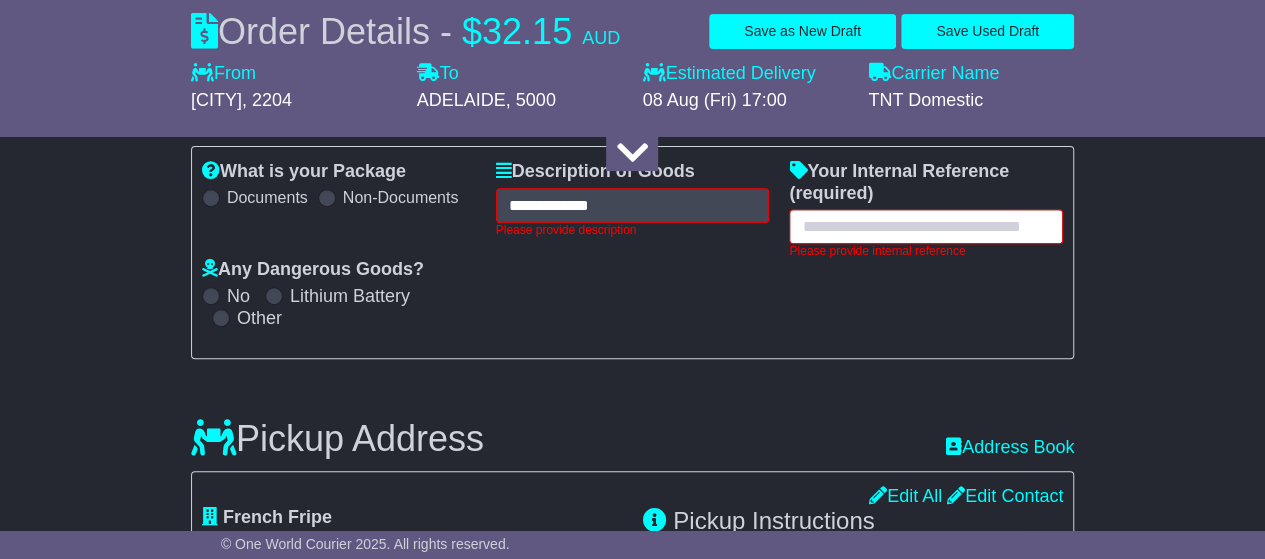 click at bounding box center (926, 226) 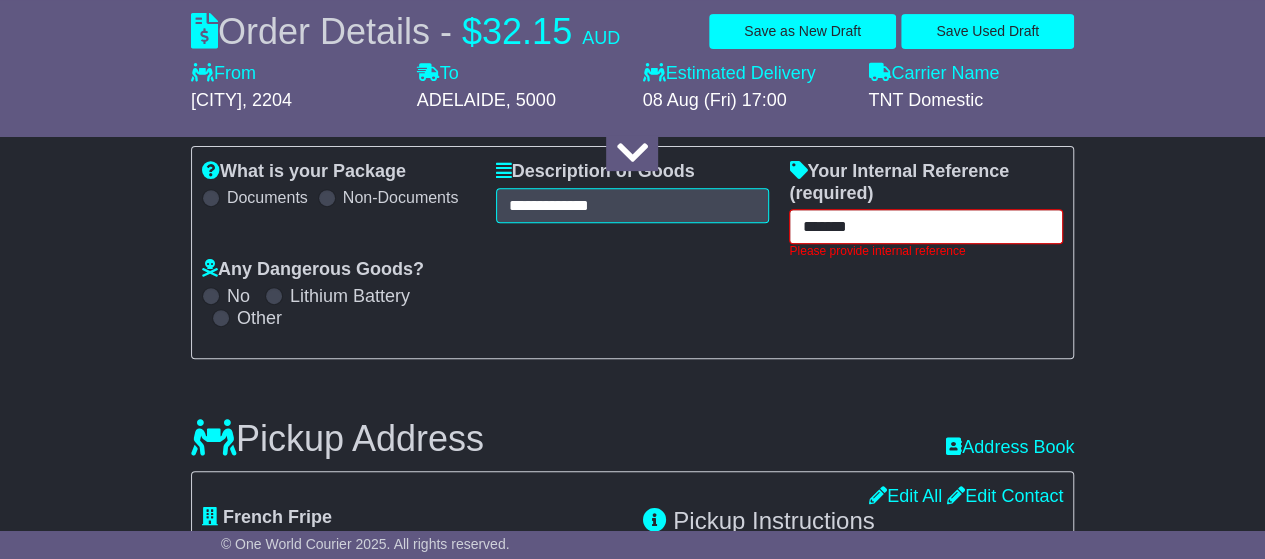 type on "*******" 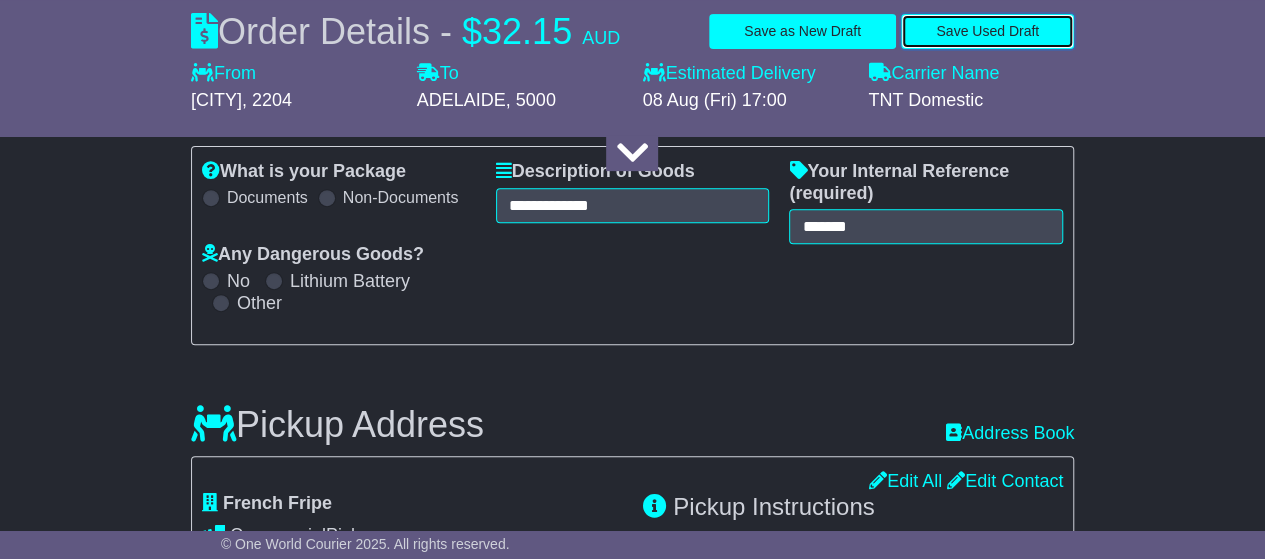 click on "Save Used Draft" at bounding box center (987, 31) 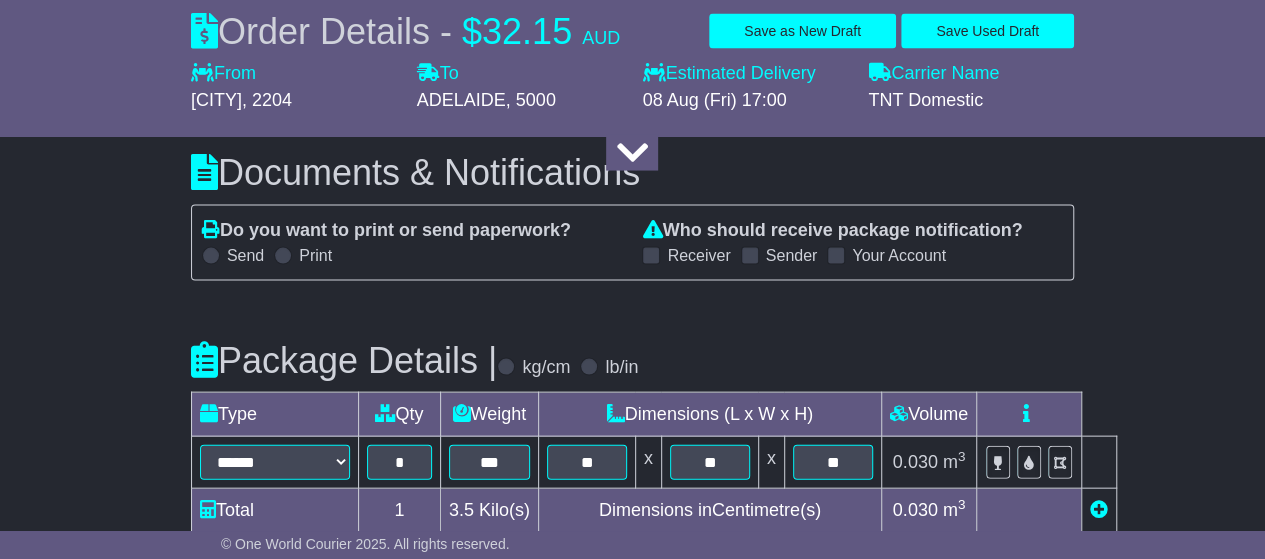 scroll, scrollTop: 2317, scrollLeft: 0, axis: vertical 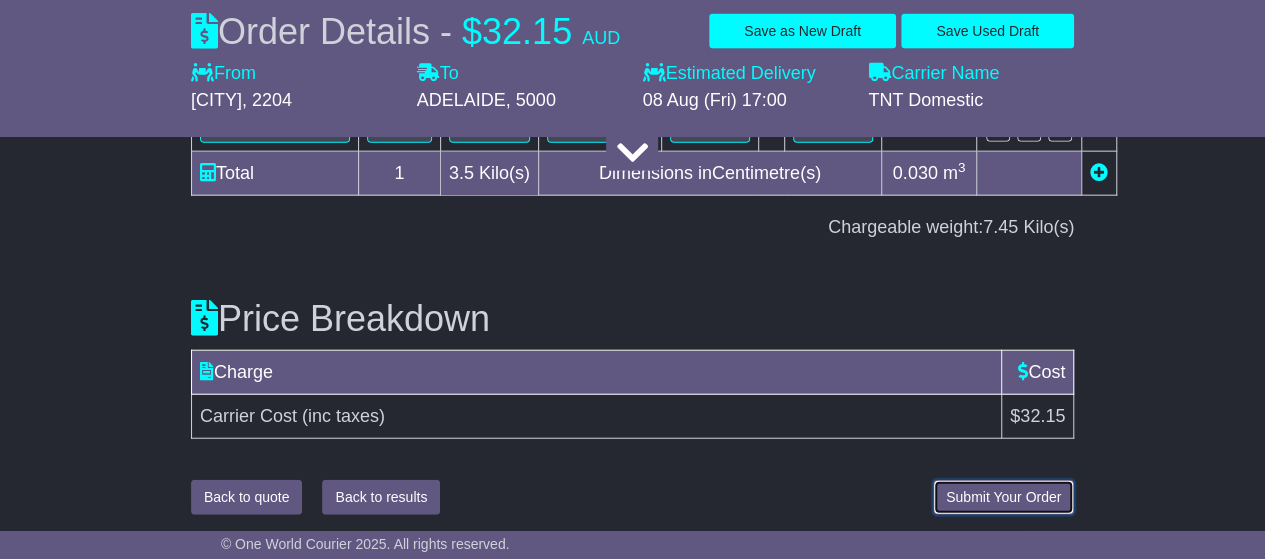 click on "Submit Your Order" at bounding box center [1003, 497] 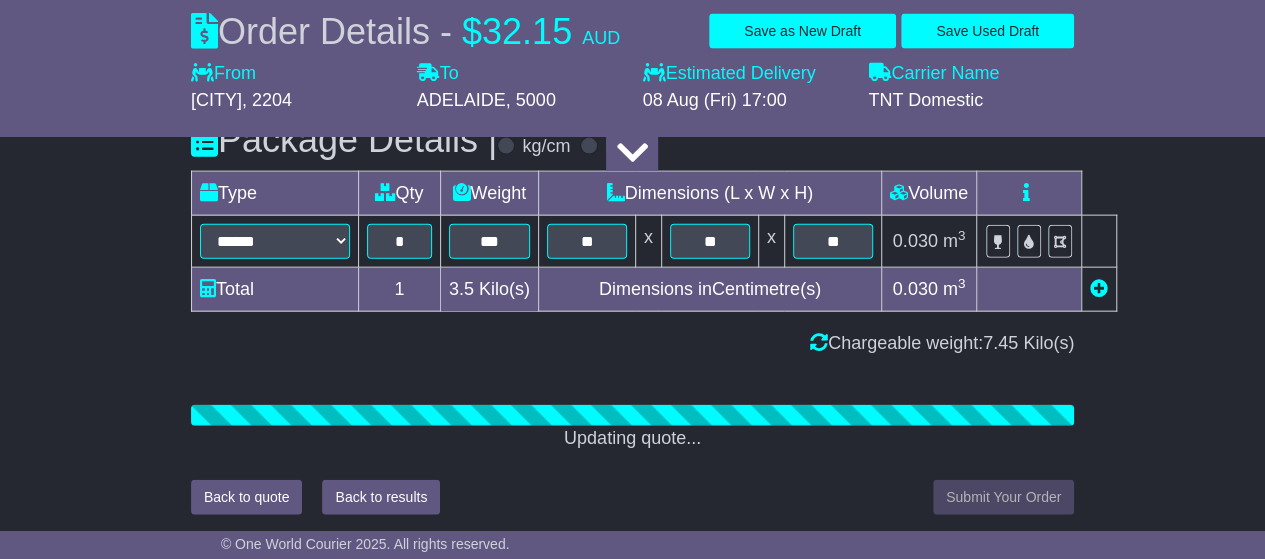 scroll, scrollTop: 2317, scrollLeft: 0, axis: vertical 